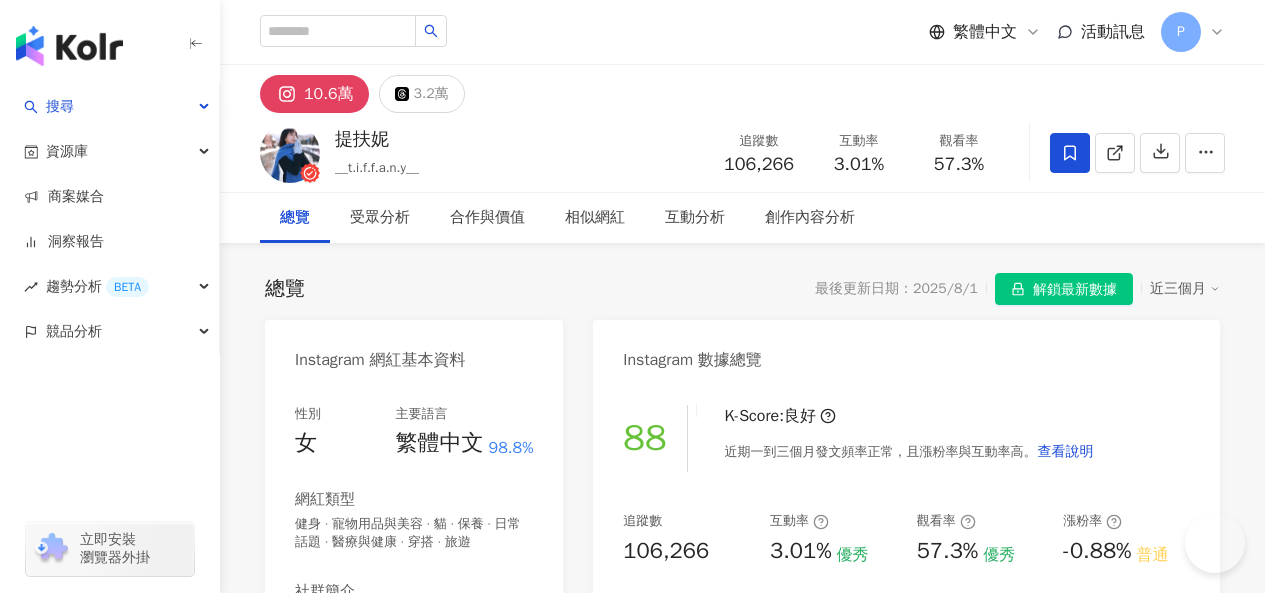 scroll, scrollTop: 0, scrollLeft: 0, axis: both 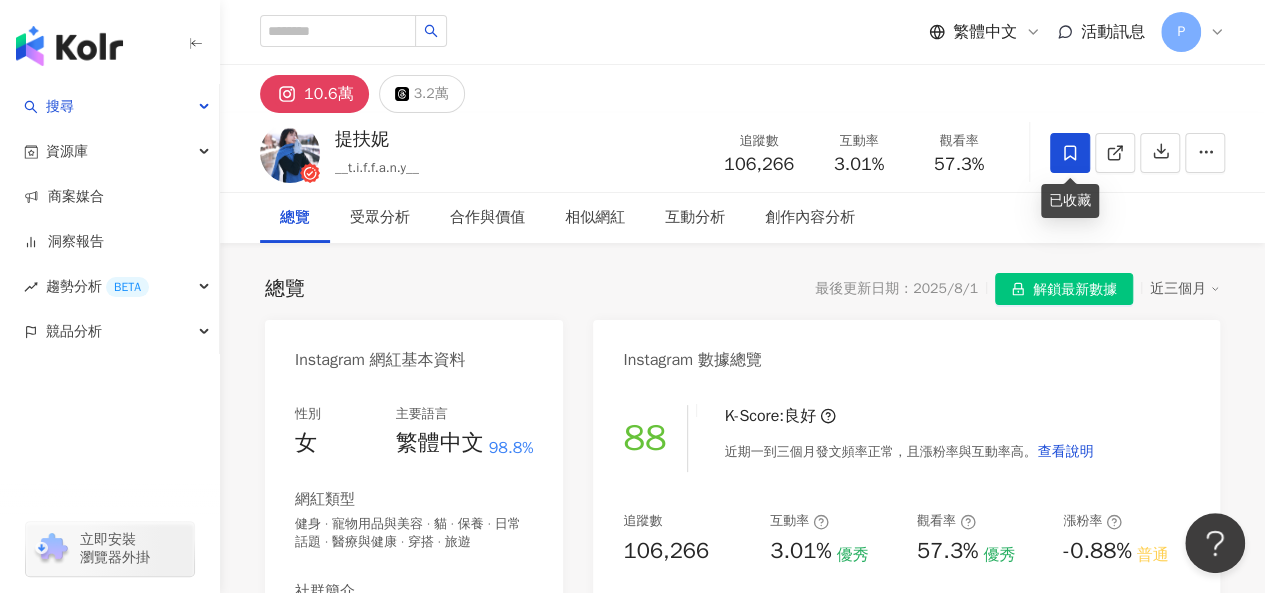 click 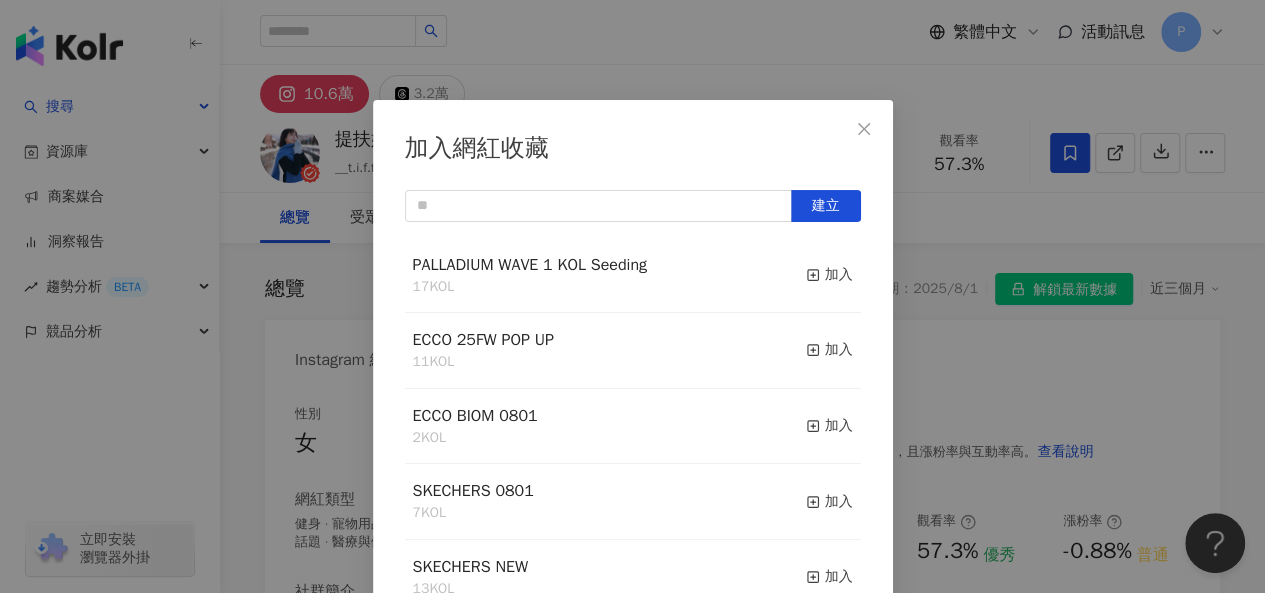 scroll, scrollTop: 28, scrollLeft: 0, axis: vertical 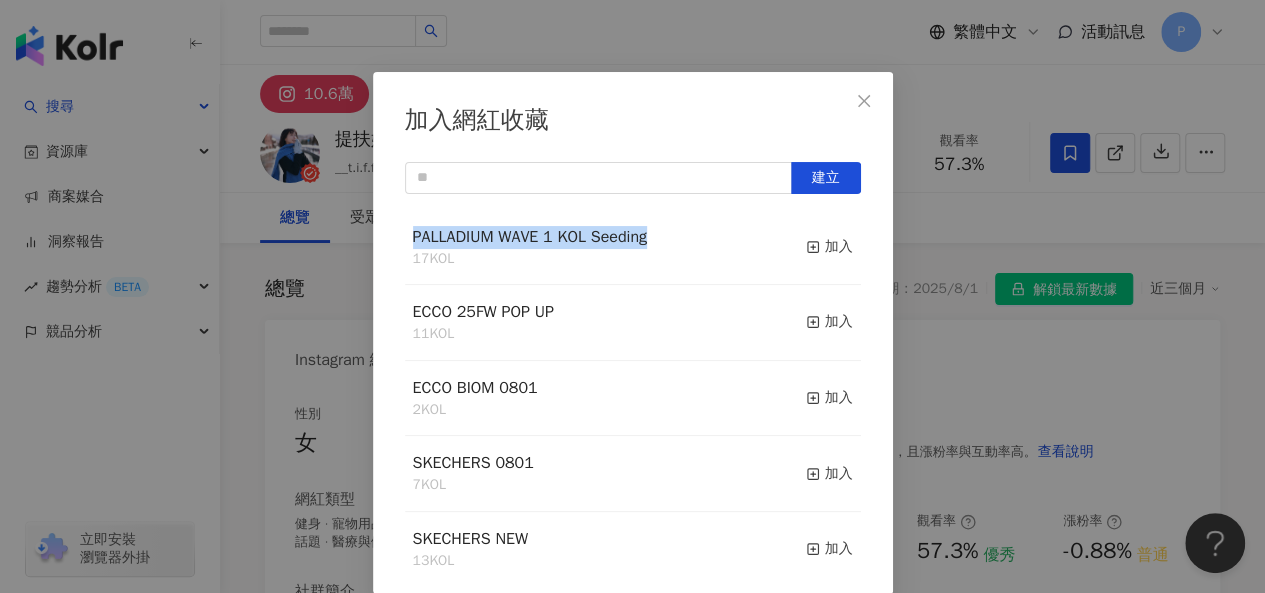 drag, startPoint x: 388, startPoint y: 237, endPoint x: 649, endPoint y: 235, distance: 261.00766 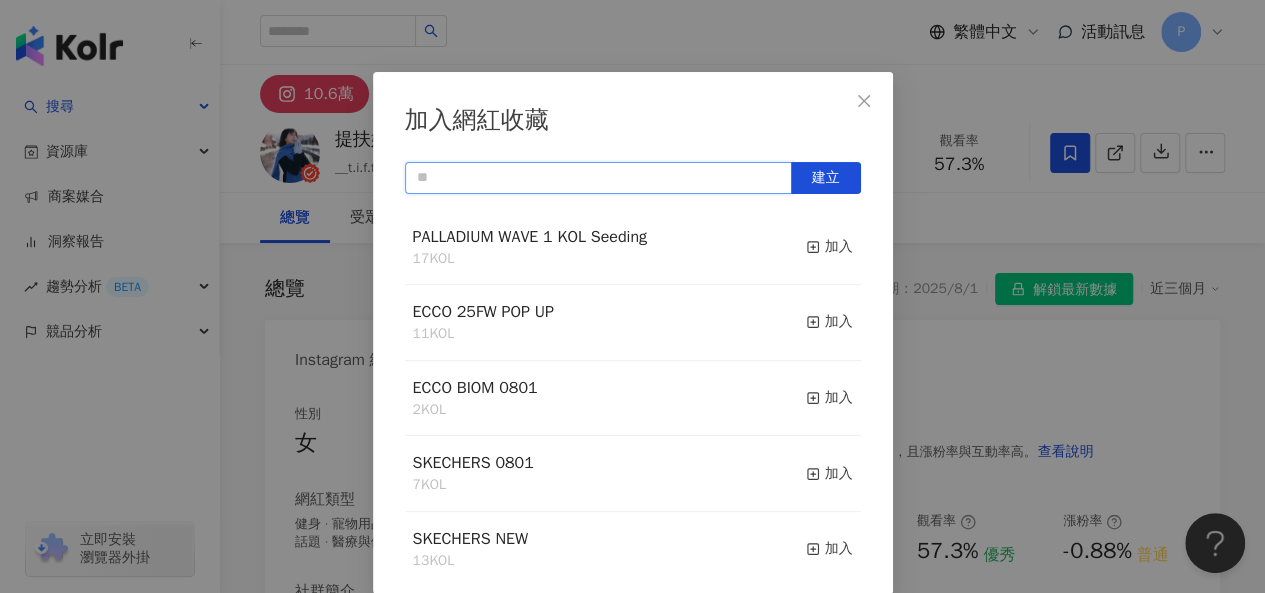 click at bounding box center (598, 178) 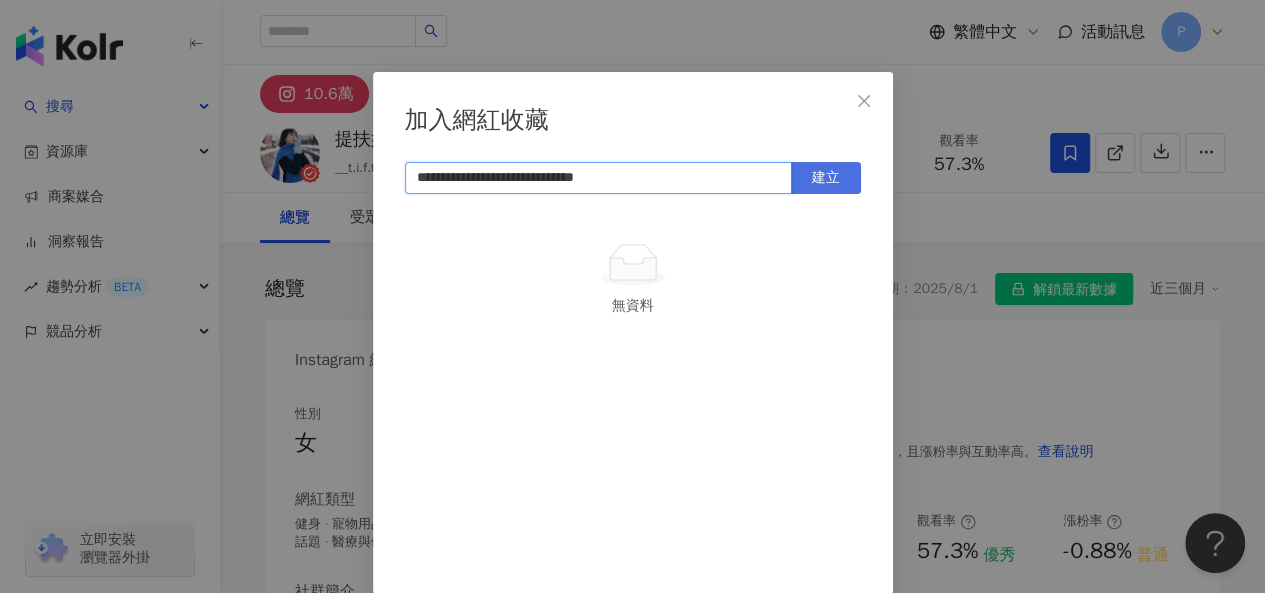 click on "建立" at bounding box center [826, 178] 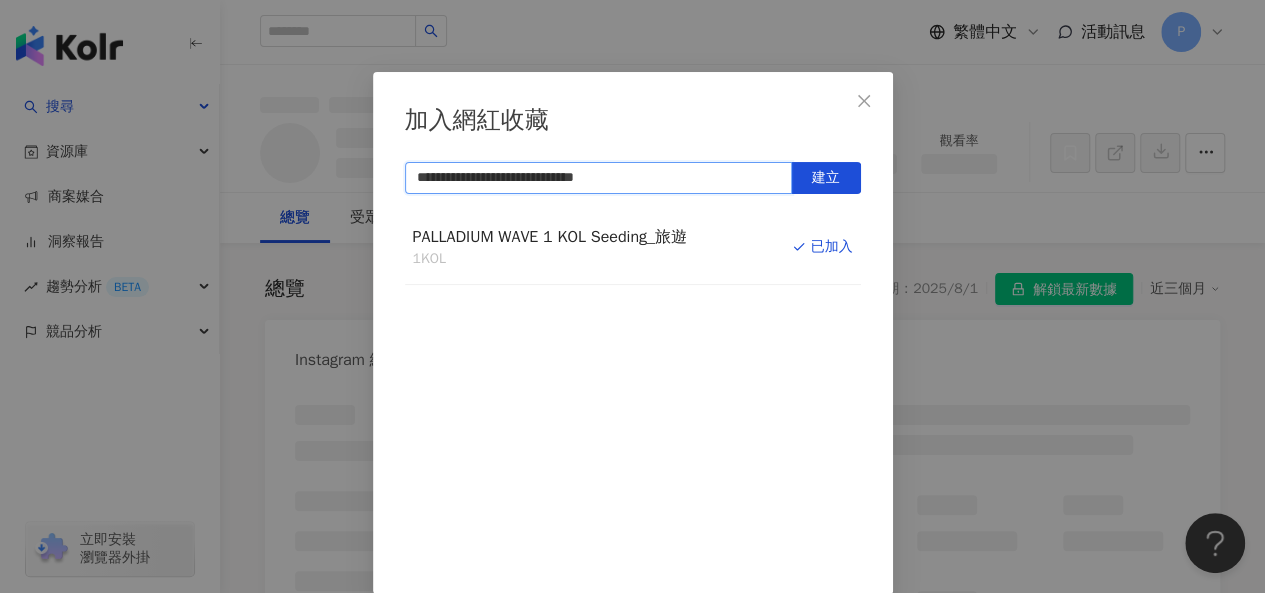 type on "**********" 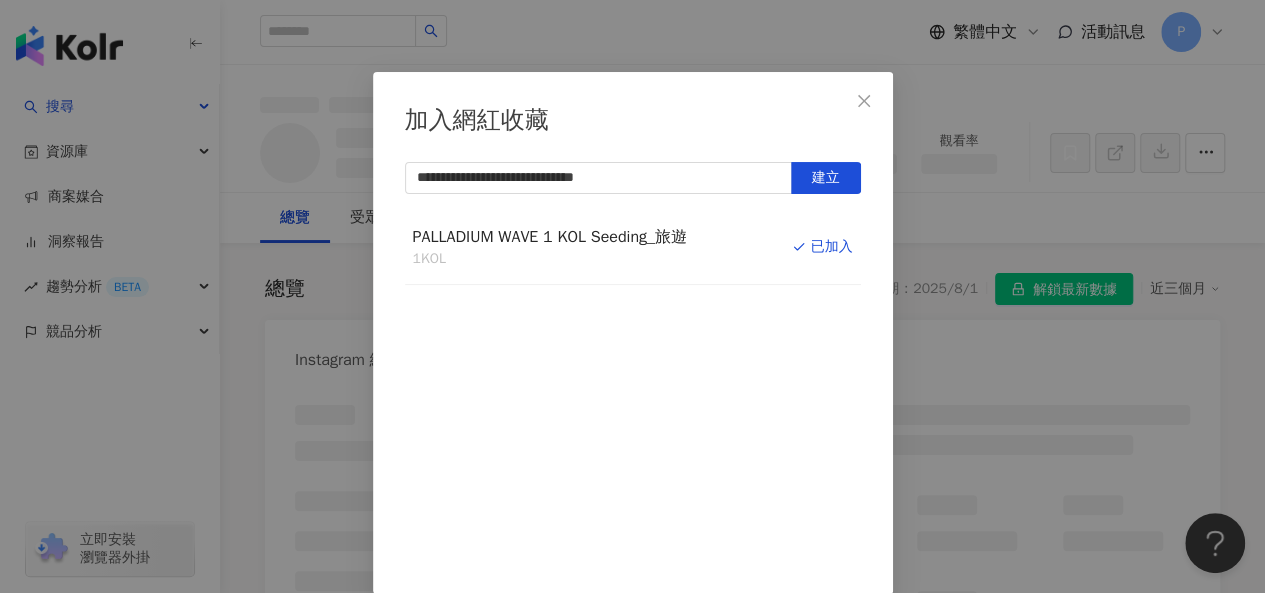 click at bounding box center [864, 101] 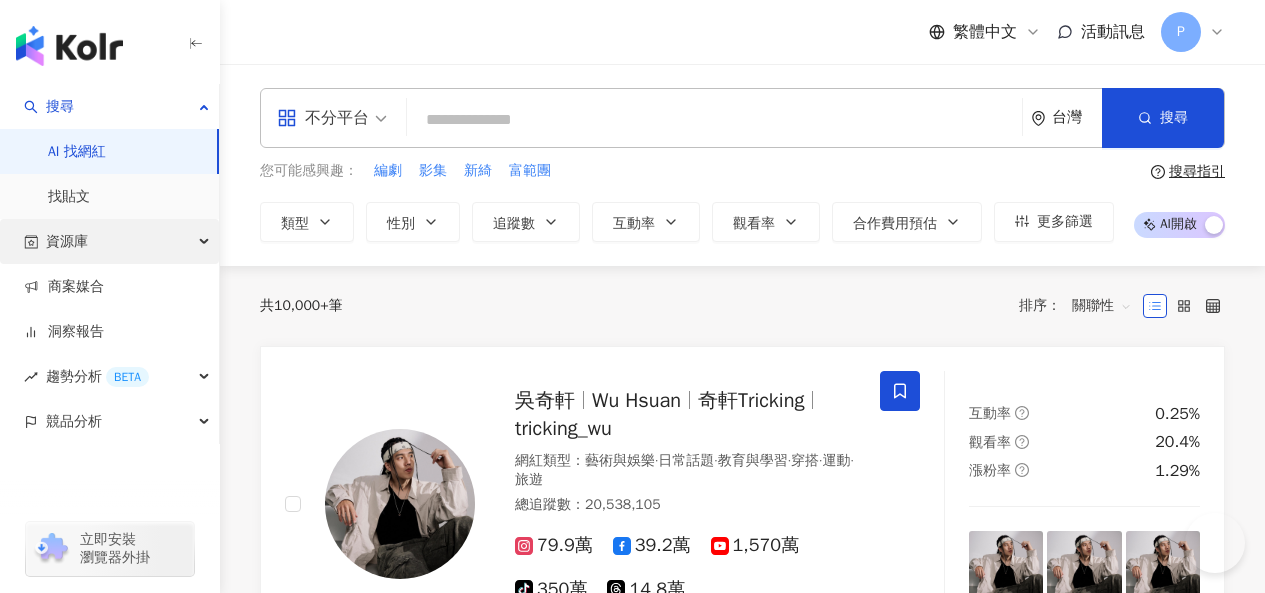 scroll, scrollTop: 0, scrollLeft: 0, axis: both 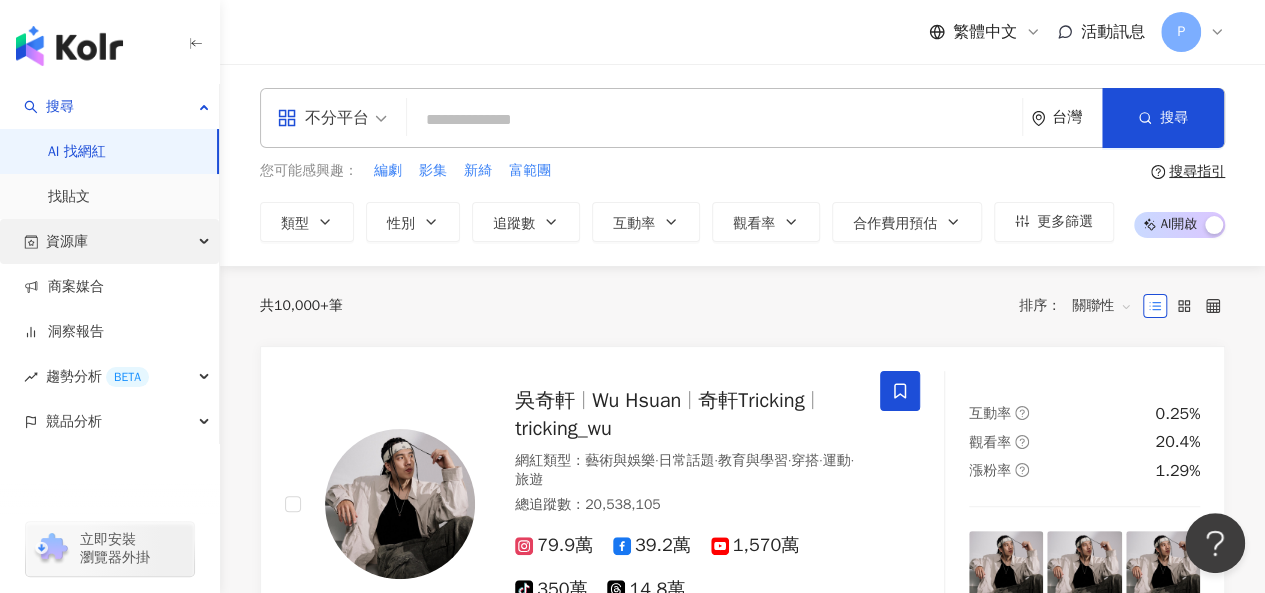 click on "資源庫" at bounding box center (109, 241) 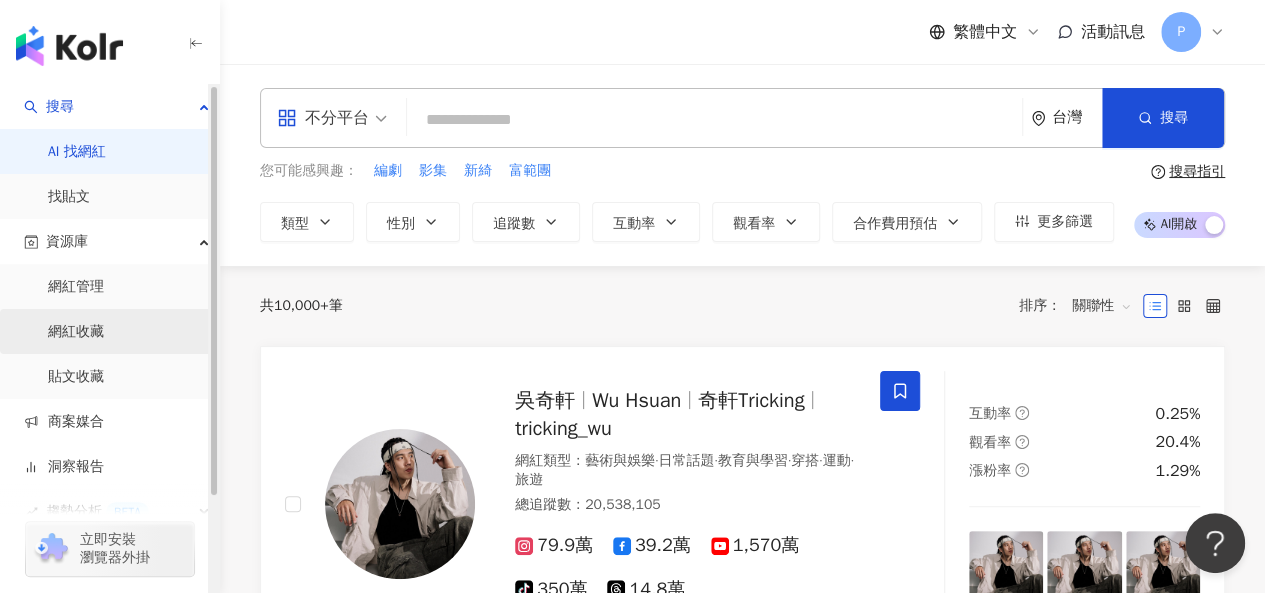click on "網紅收藏" at bounding box center [76, 332] 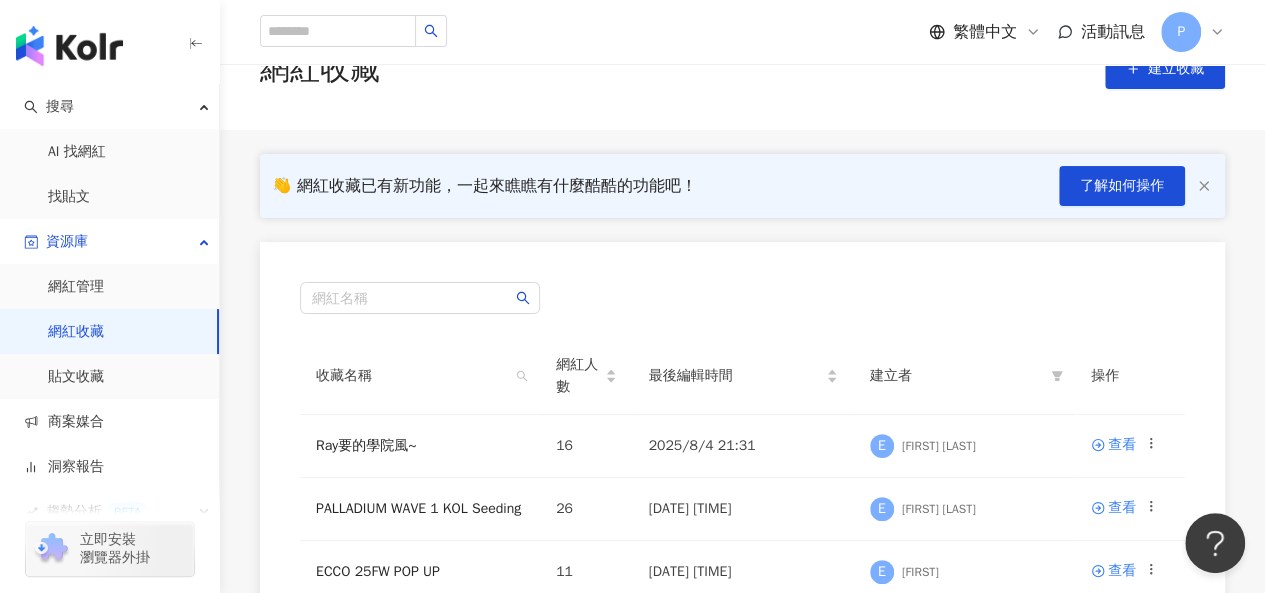 scroll, scrollTop: 100, scrollLeft: 0, axis: vertical 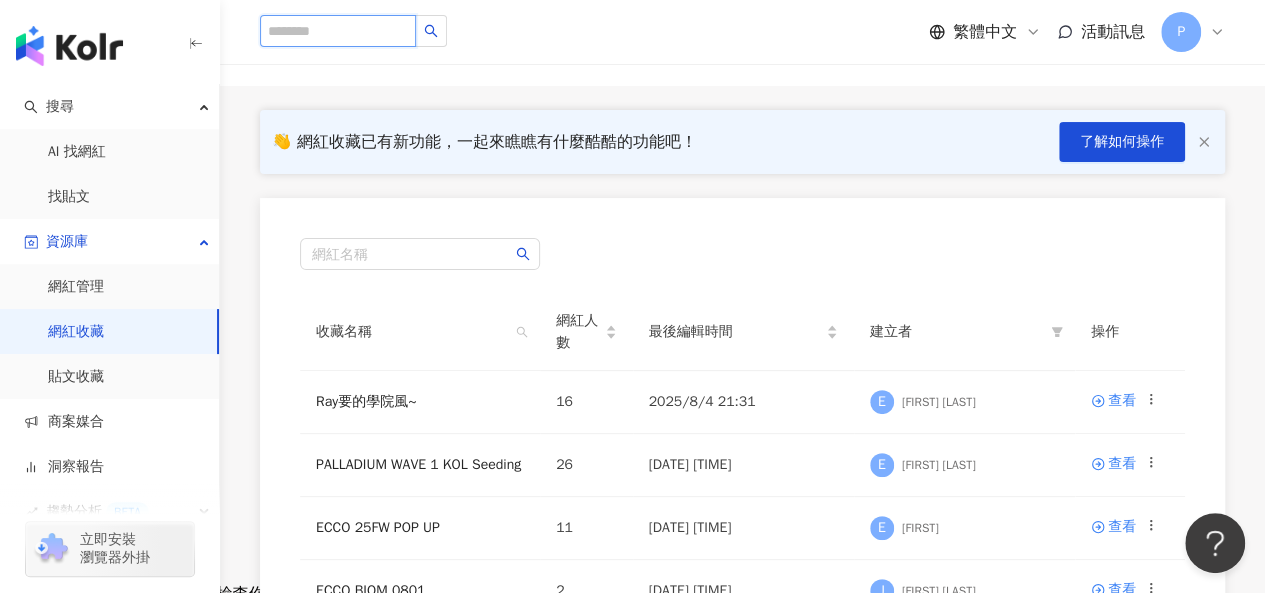 click at bounding box center (338, 31) 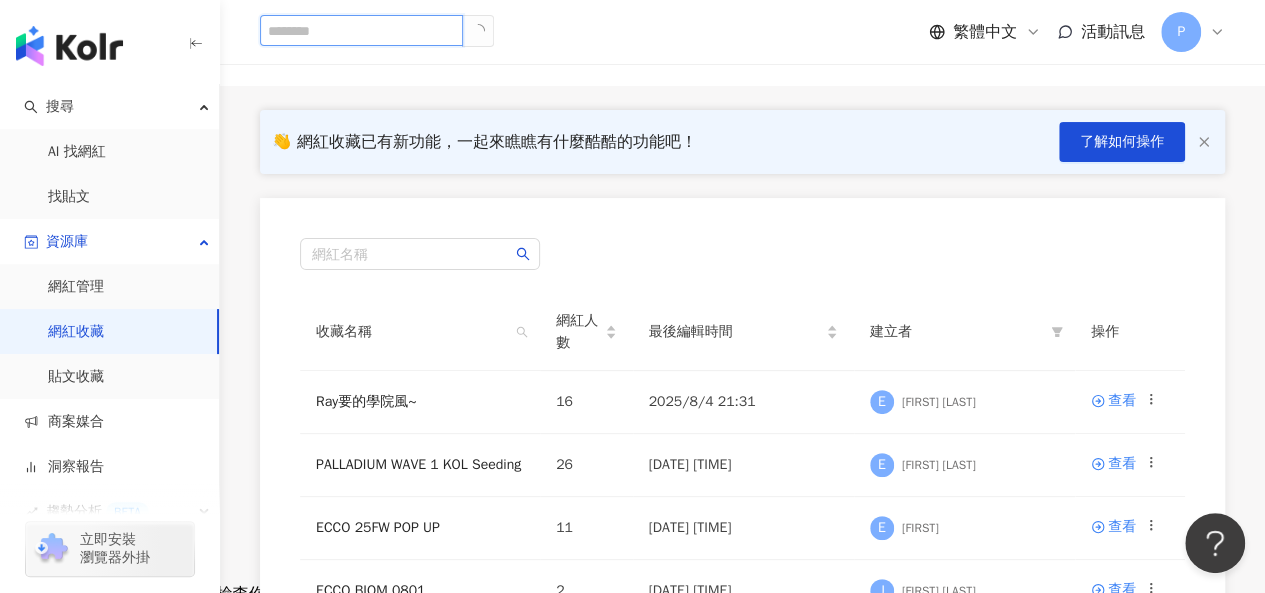 scroll, scrollTop: 0, scrollLeft: 0, axis: both 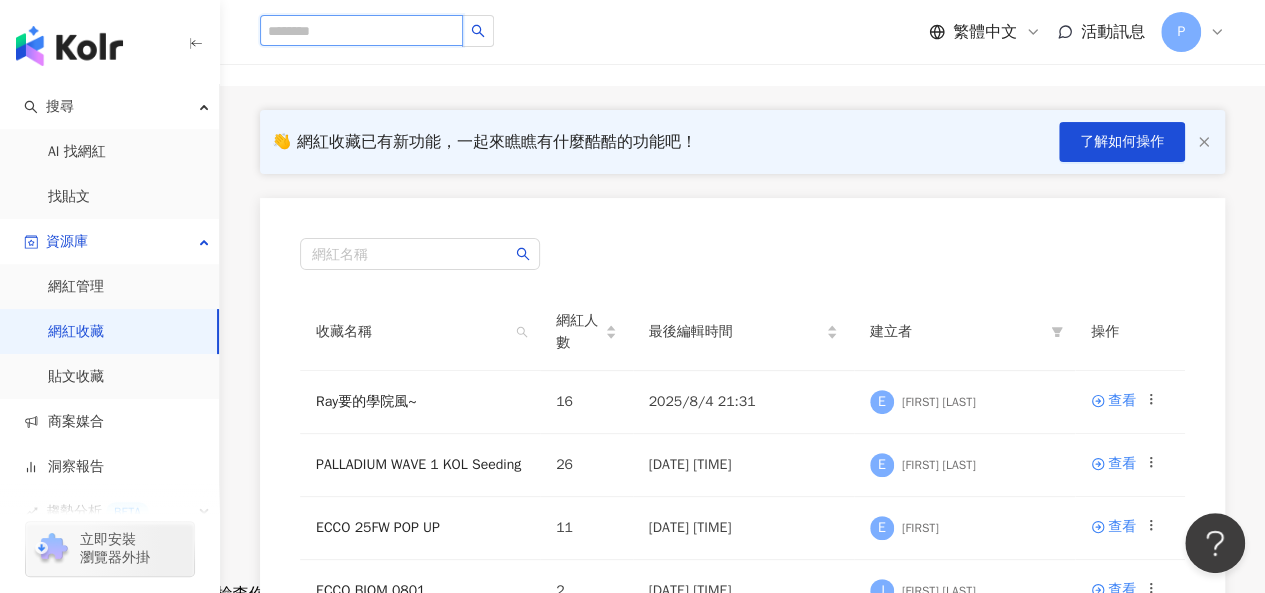 paste on "**********" 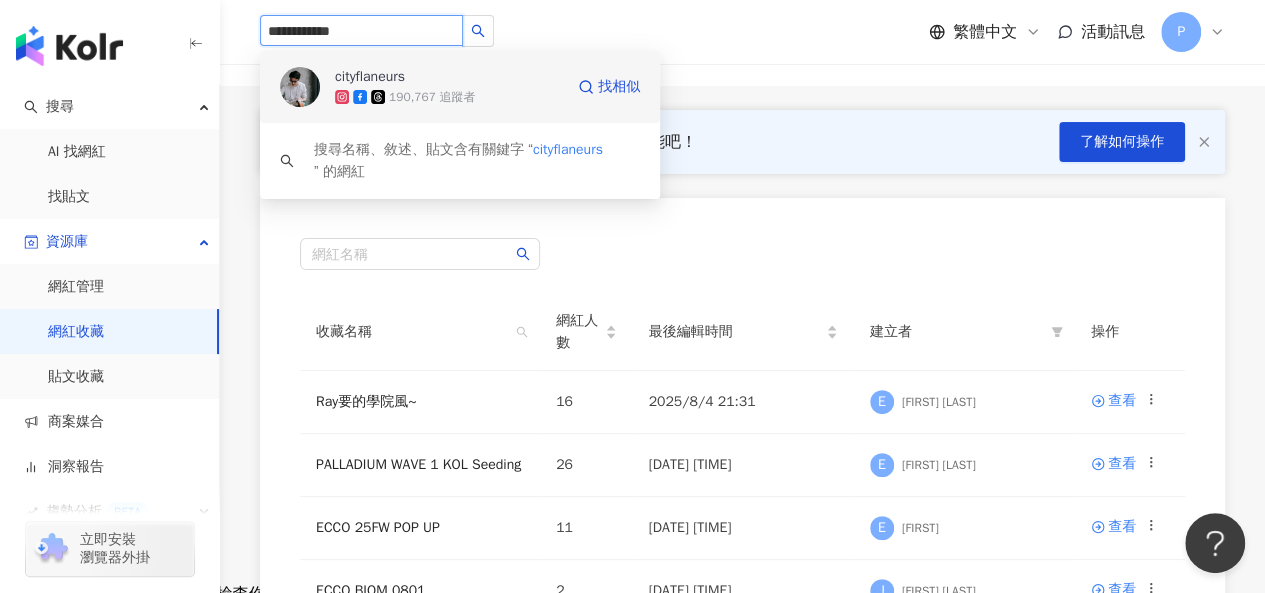 click on "190,767   追蹤者" at bounding box center [449, 97] 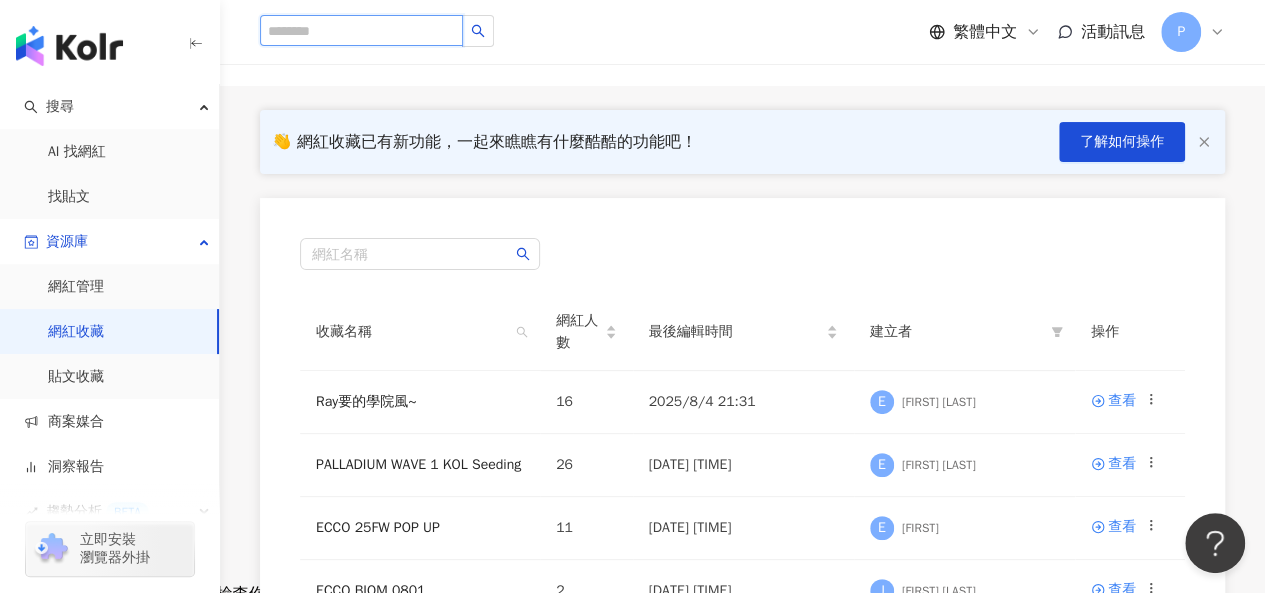 click at bounding box center (361, 30) 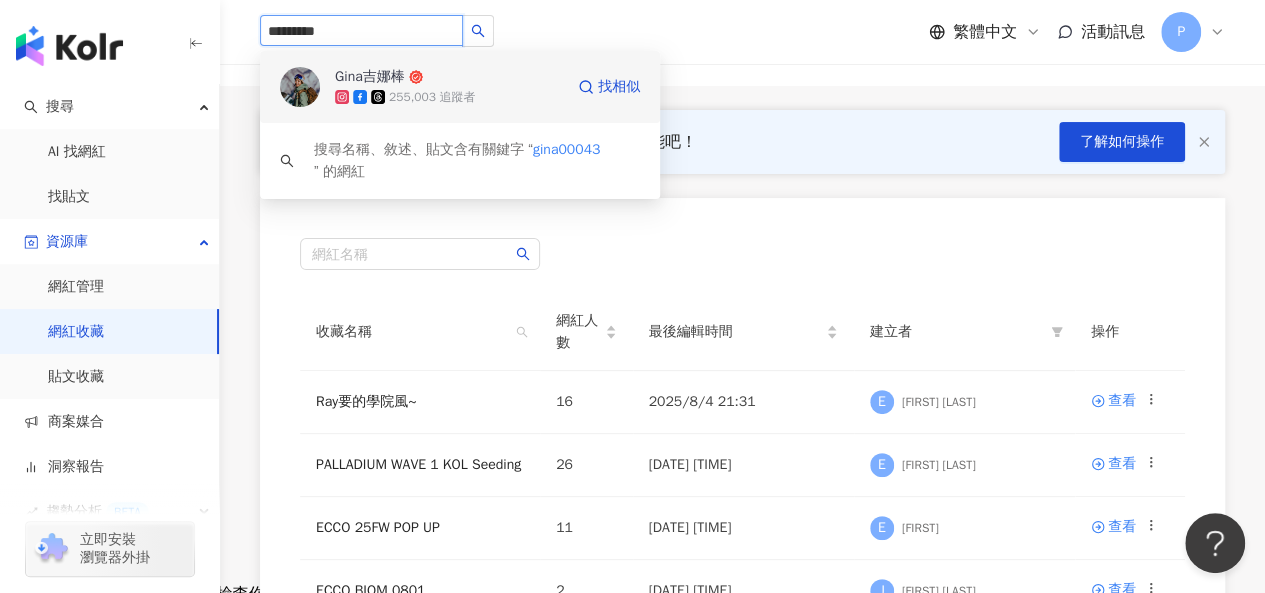 click on "255,003   追蹤者" at bounding box center [432, 97] 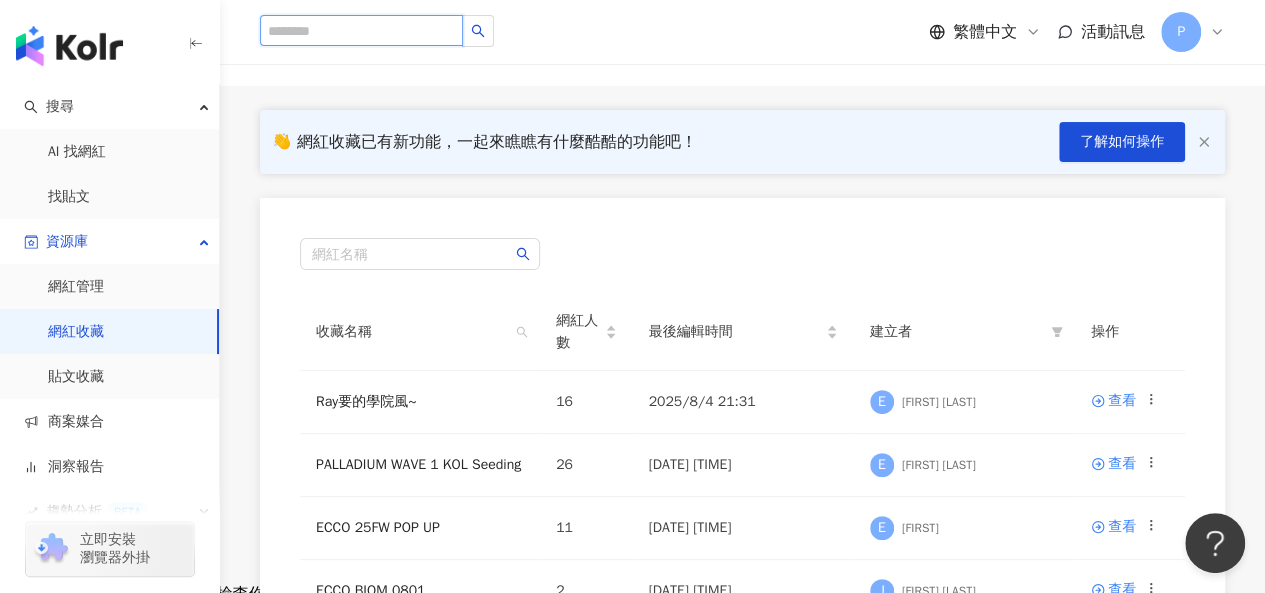 click at bounding box center [361, 30] 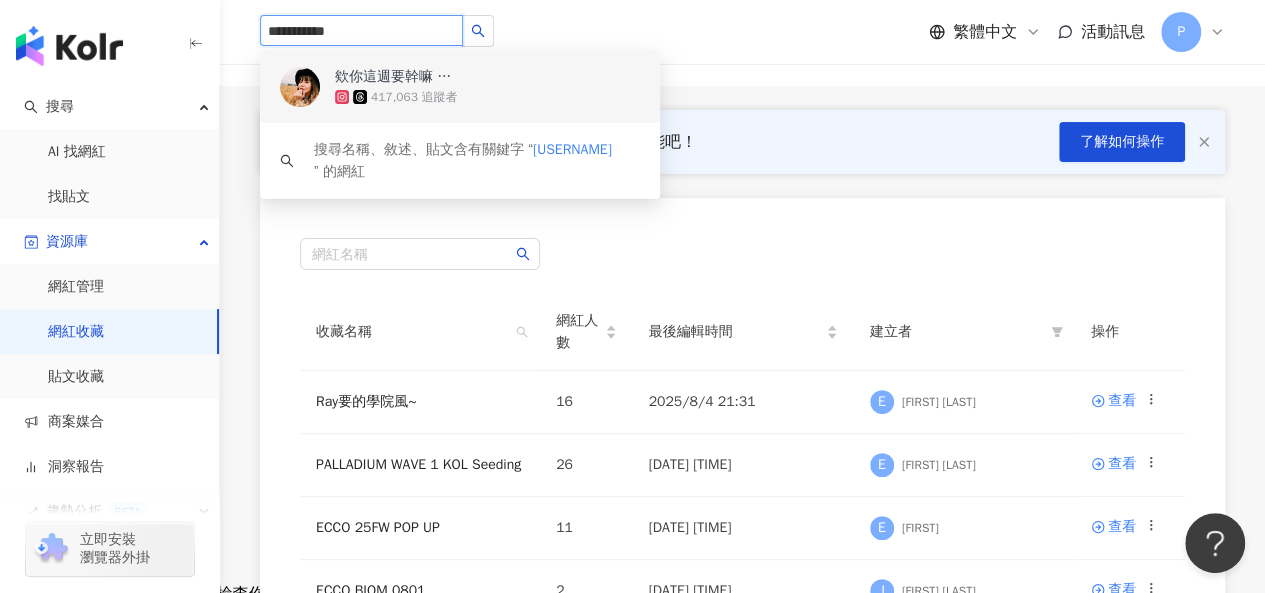 click on "欸你這週要幹嘛 妹妹 Shine" at bounding box center [400, 77] 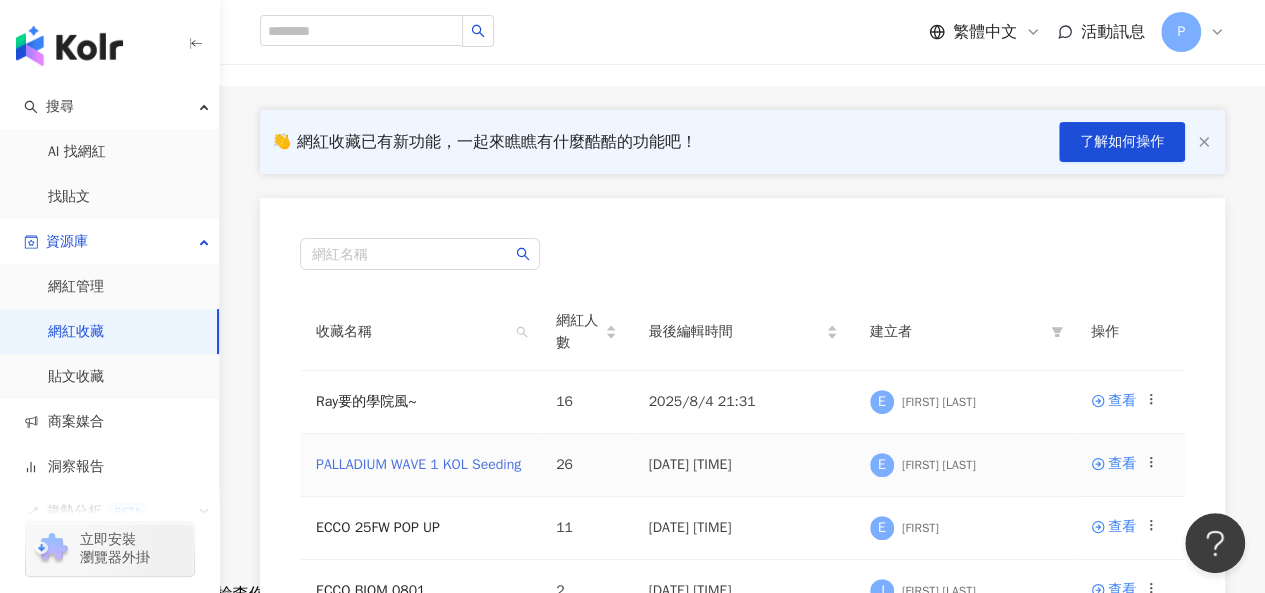 click on "PALLADIUM WAVE 1 KOL Seeding" at bounding box center (418, 464) 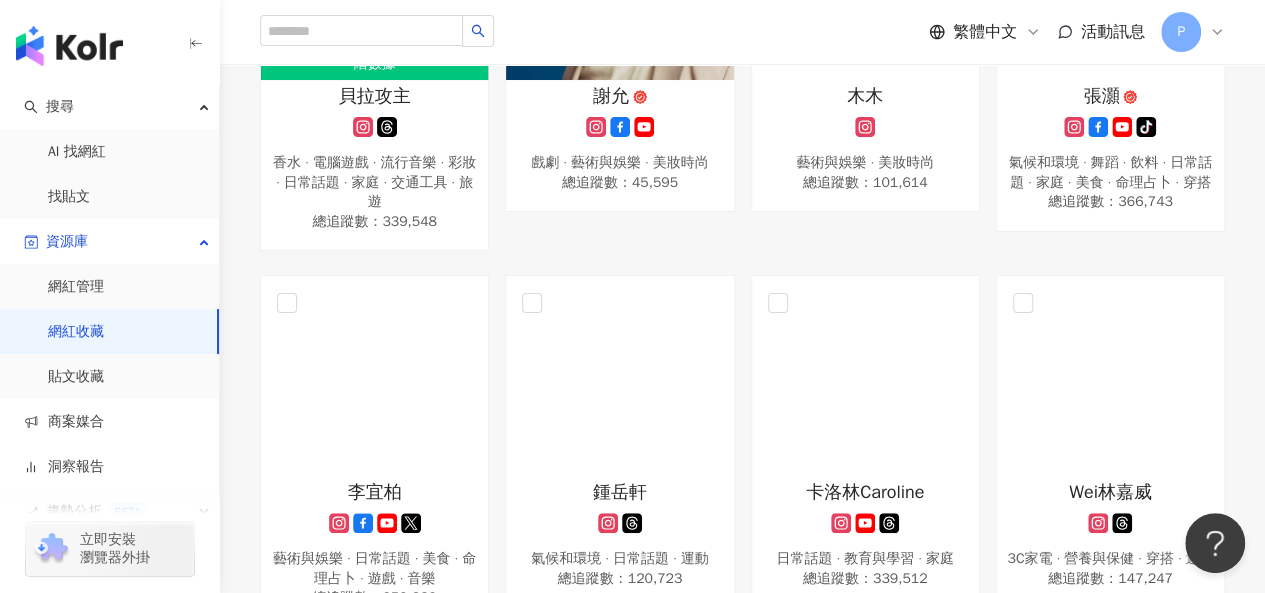 scroll, scrollTop: 1500, scrollLeft: 0, axis: vertical 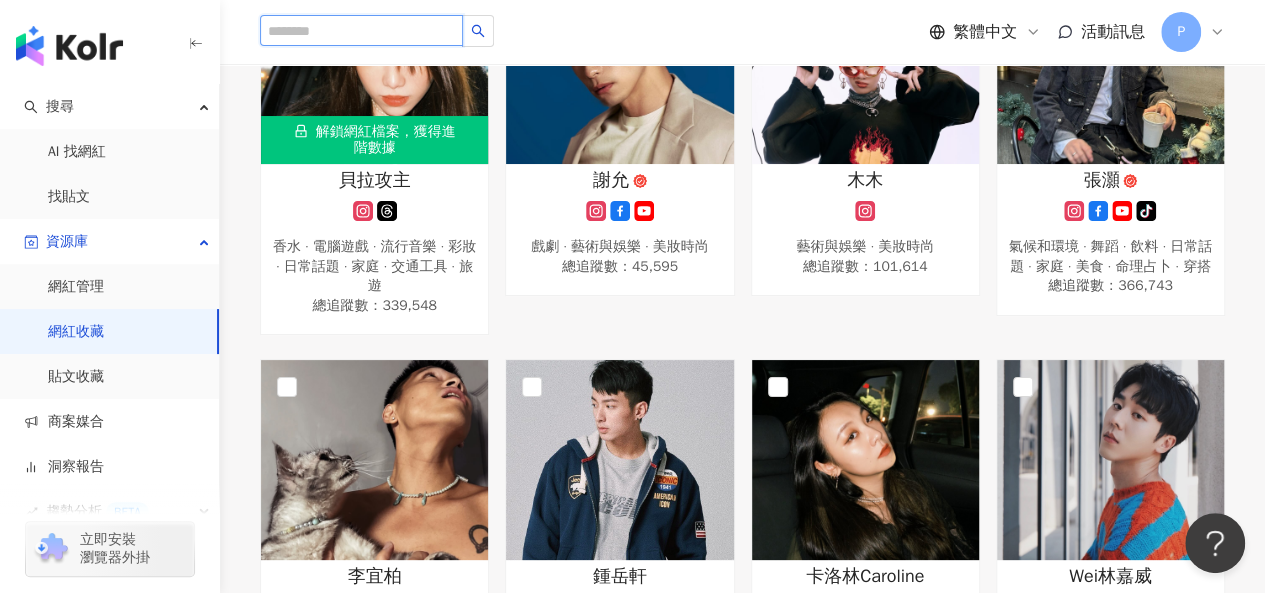 click at bounding box center (361, 30) 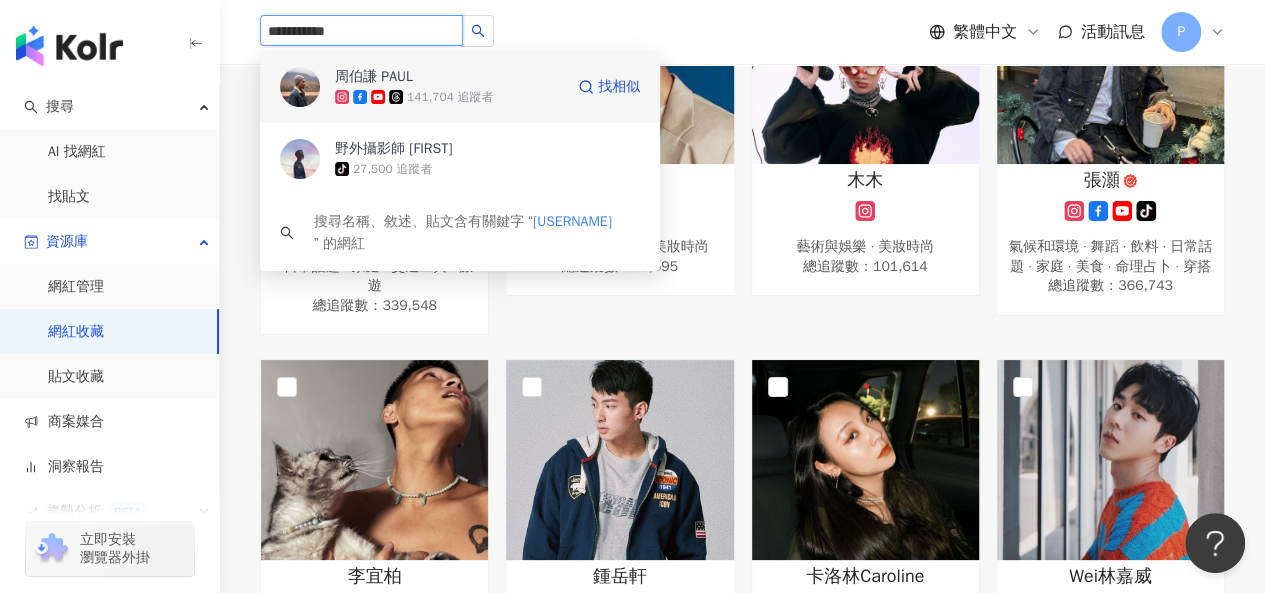 click on "141,704   追蹤者" at bounding box center [450, 97] 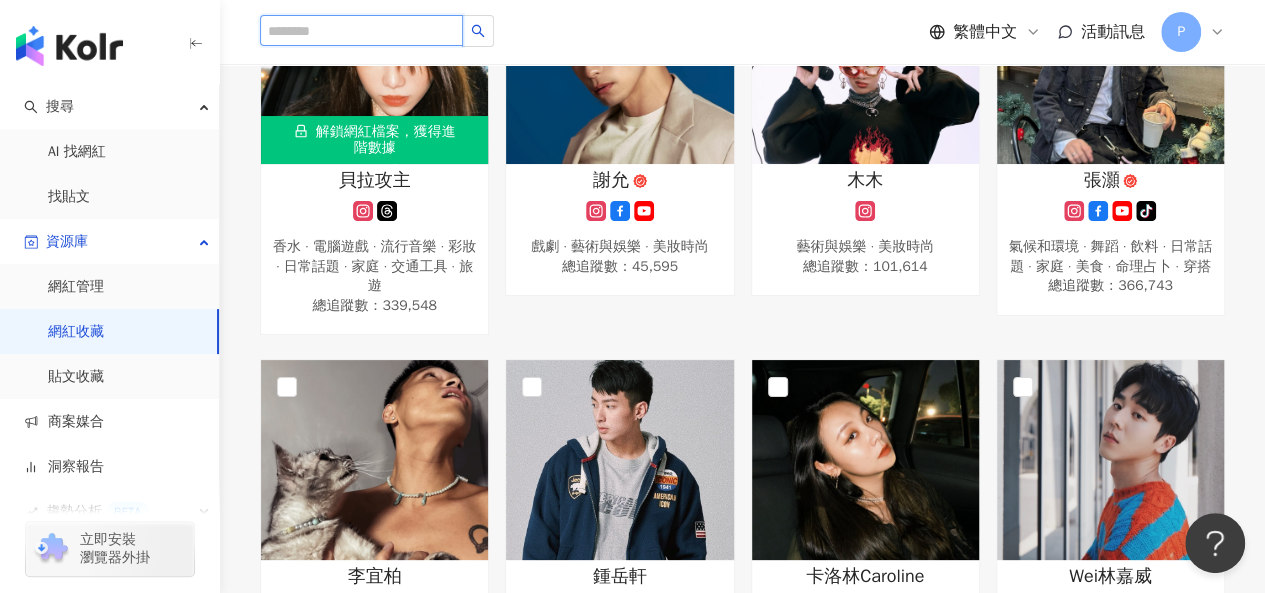 paste on "**********" 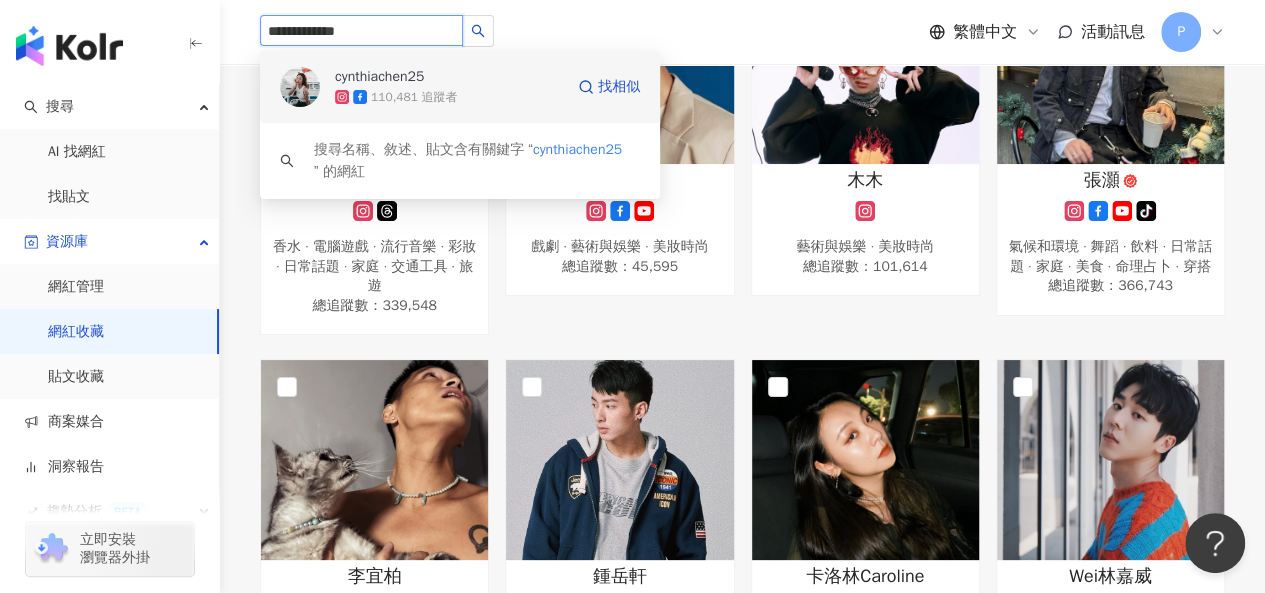 click on "cynthiachen25" at bounding box center [400, 77] 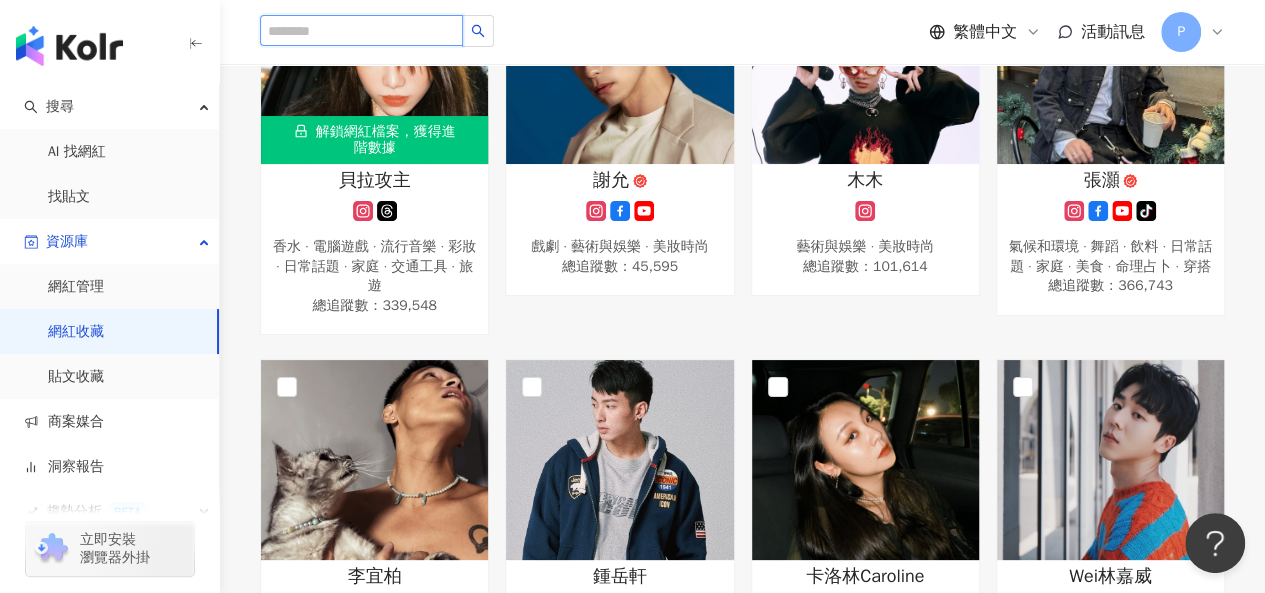 paste on "**********" 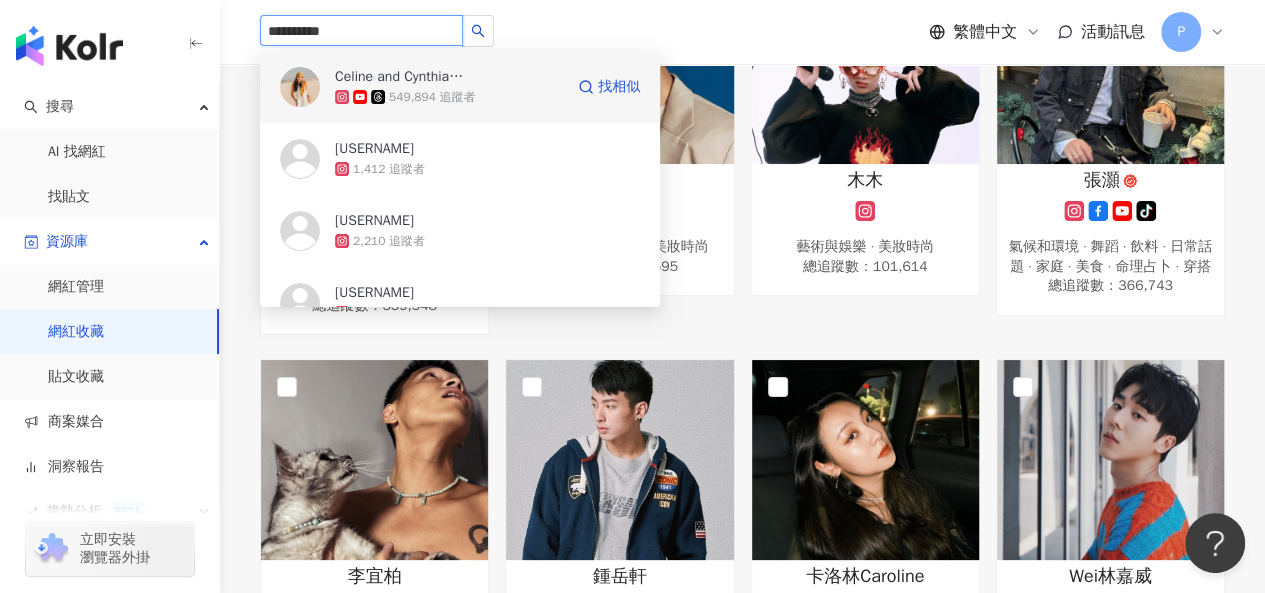 click on "Celine and Cynthia - 不只是旅行 549,894   追蹤者 找相似" at bounding box center [460, 87] 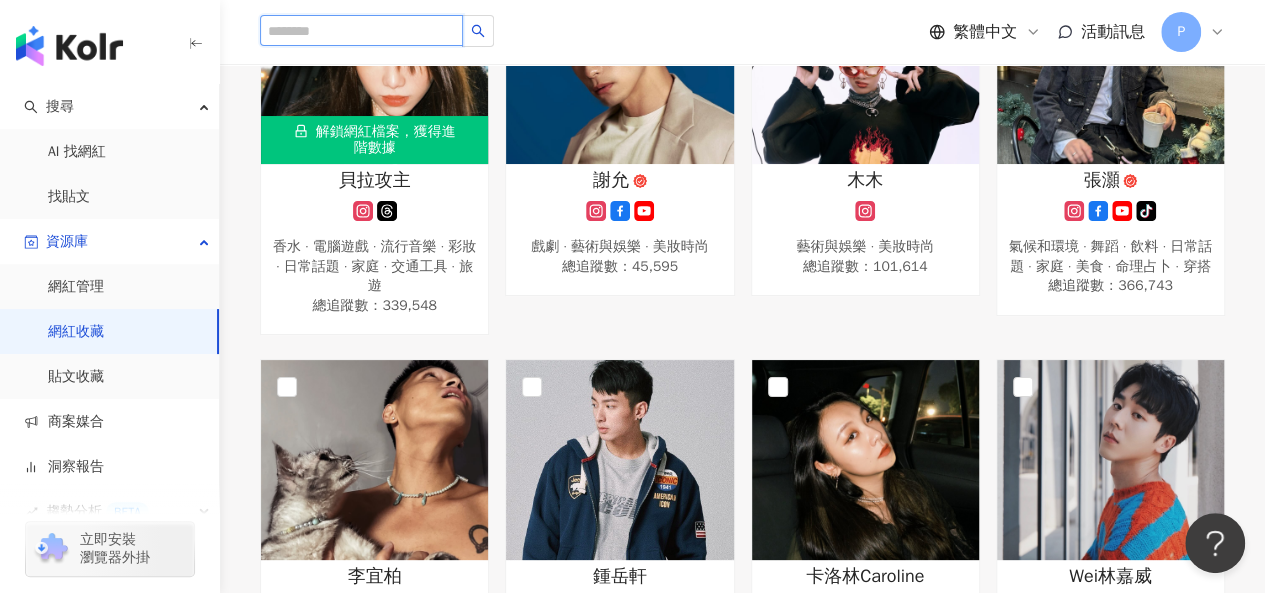 paste on "*******" 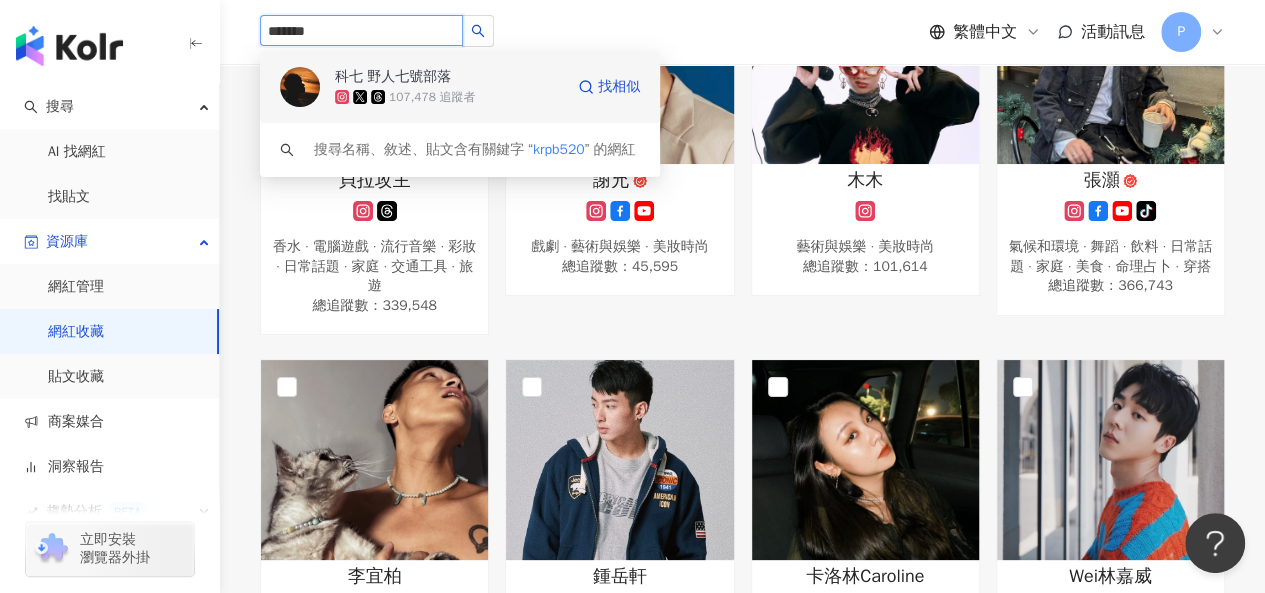 click on "科七 野人七號部落 107,478   追蹤者" at bounding box center (449, 87) 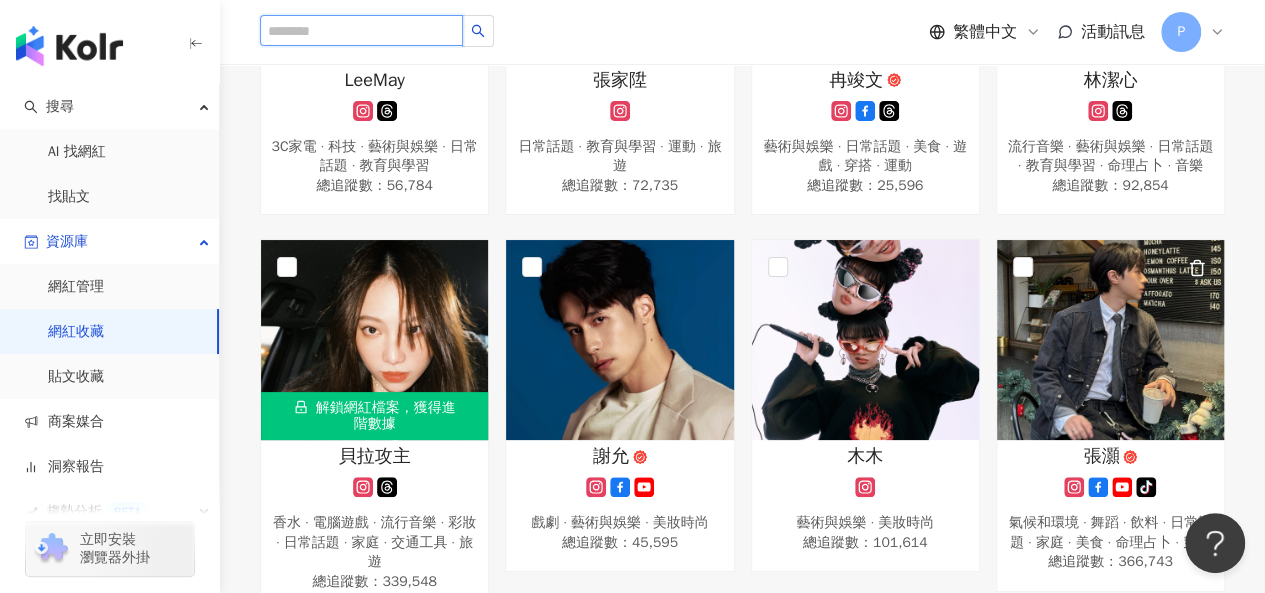 scroll, scrollTop: 1000, scrollLeft: 0, axis: vertical 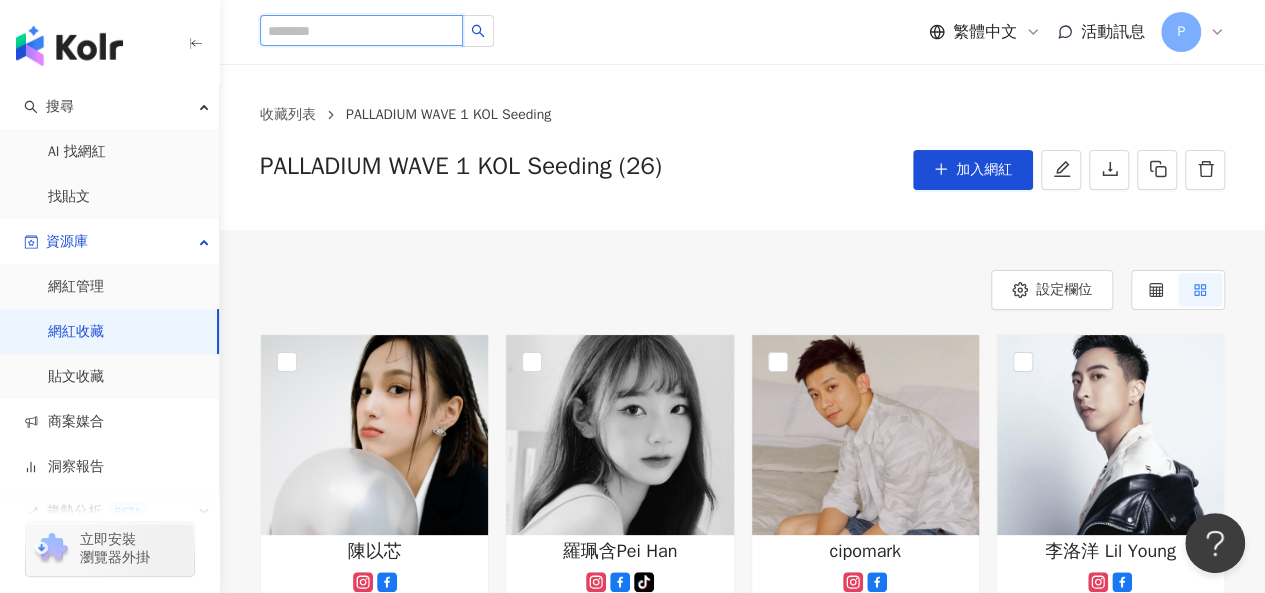 paste on "**********" 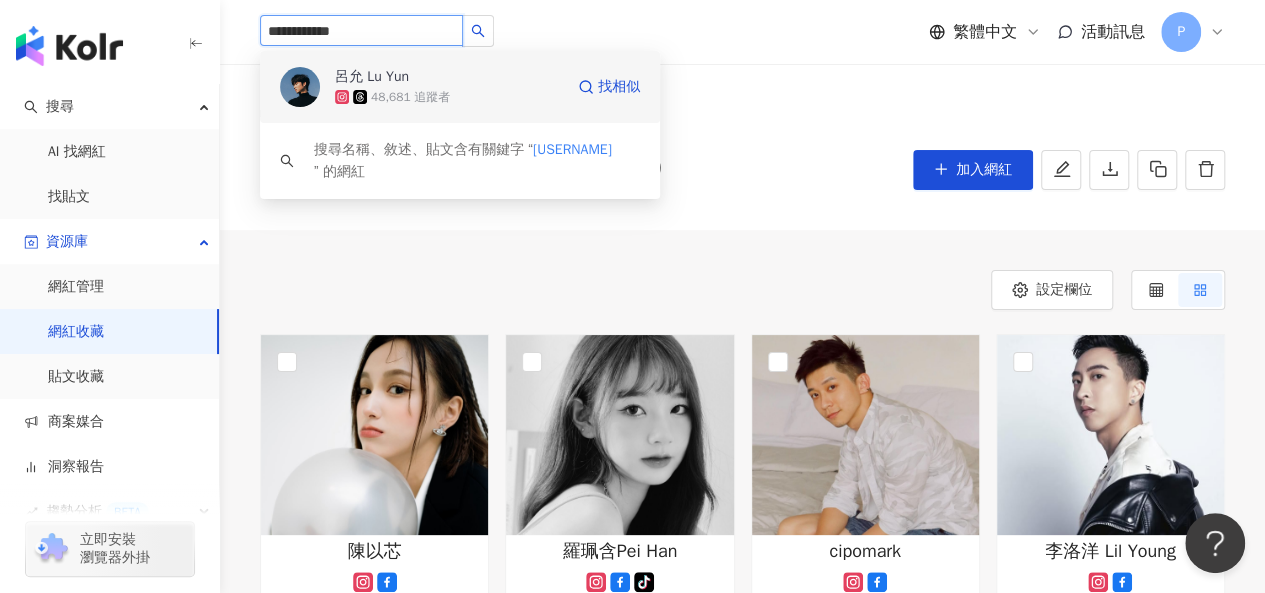 click on "48,681   追蹤者" at bounding box center (449, 97) 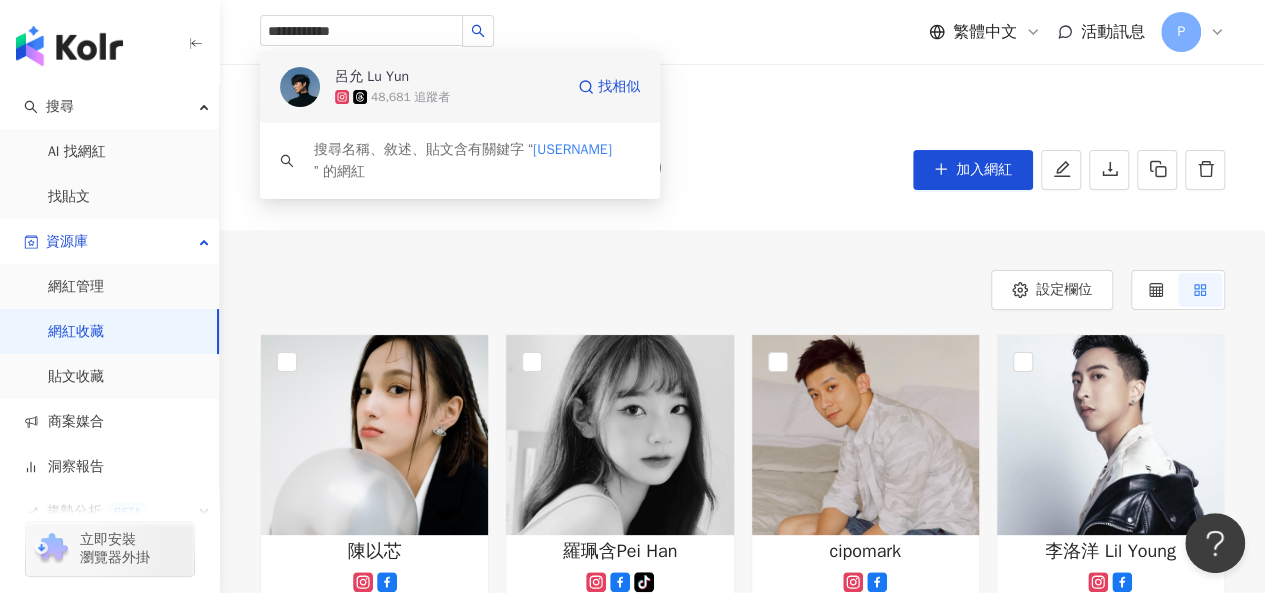 type 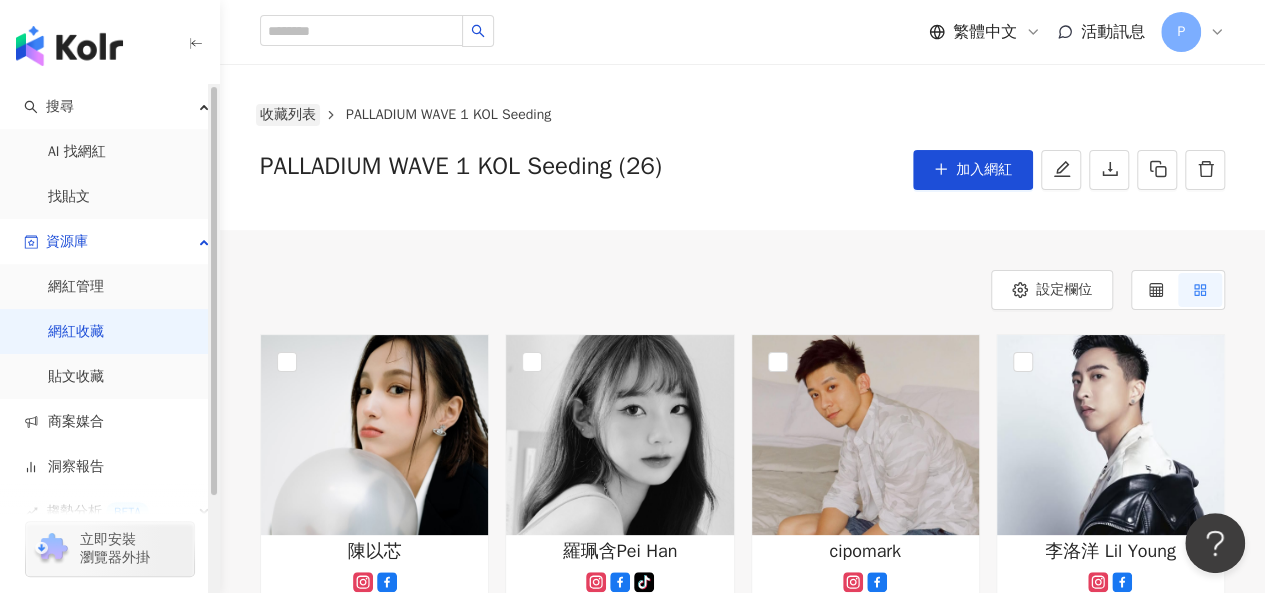 click on "收藏列表" at bounding box center (288, 115) 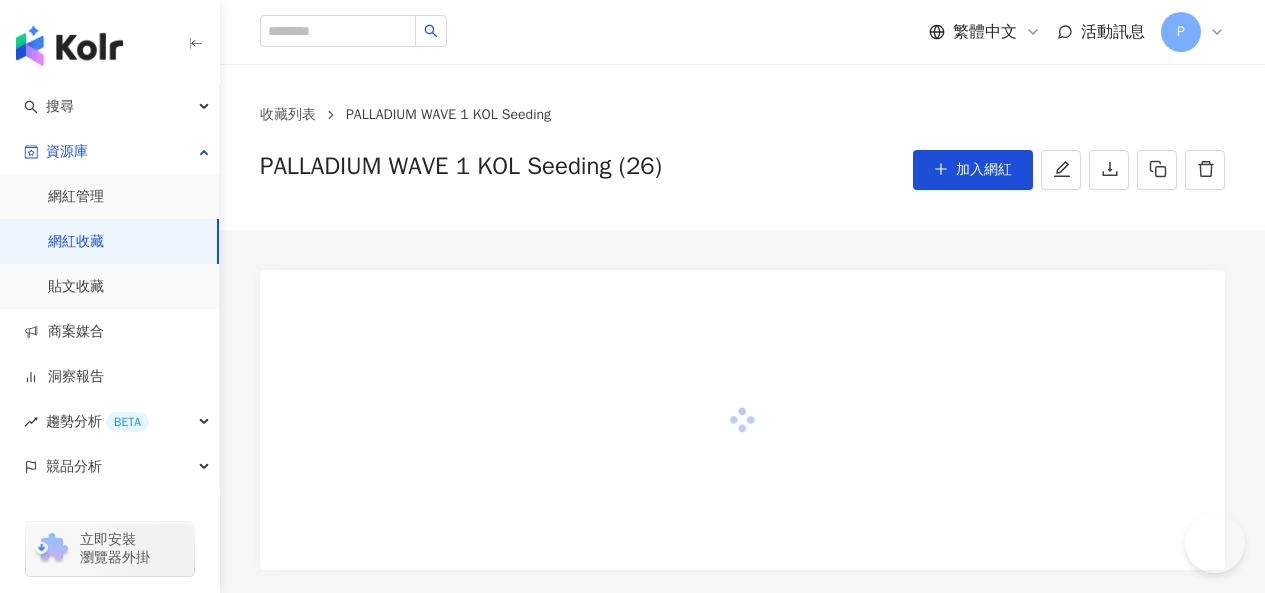 scroll, scrollTop: 0, scrollLeft: 0, axis: both 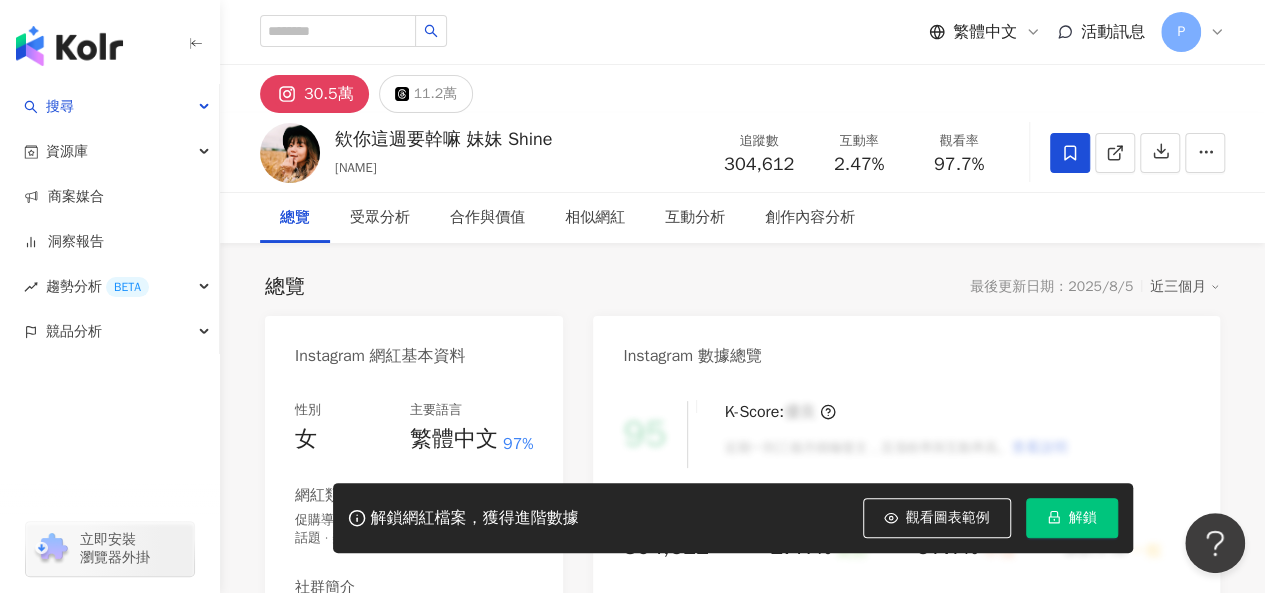 click 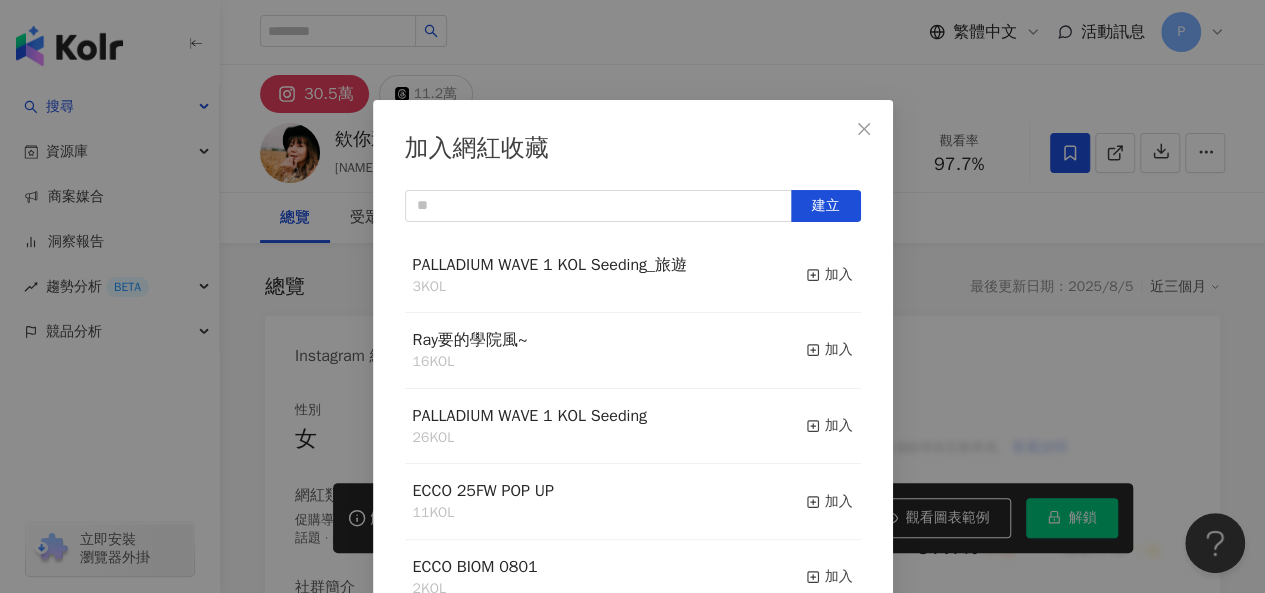 scroll, scrollTop: 28, scrollLeft: 0, axis: vertical 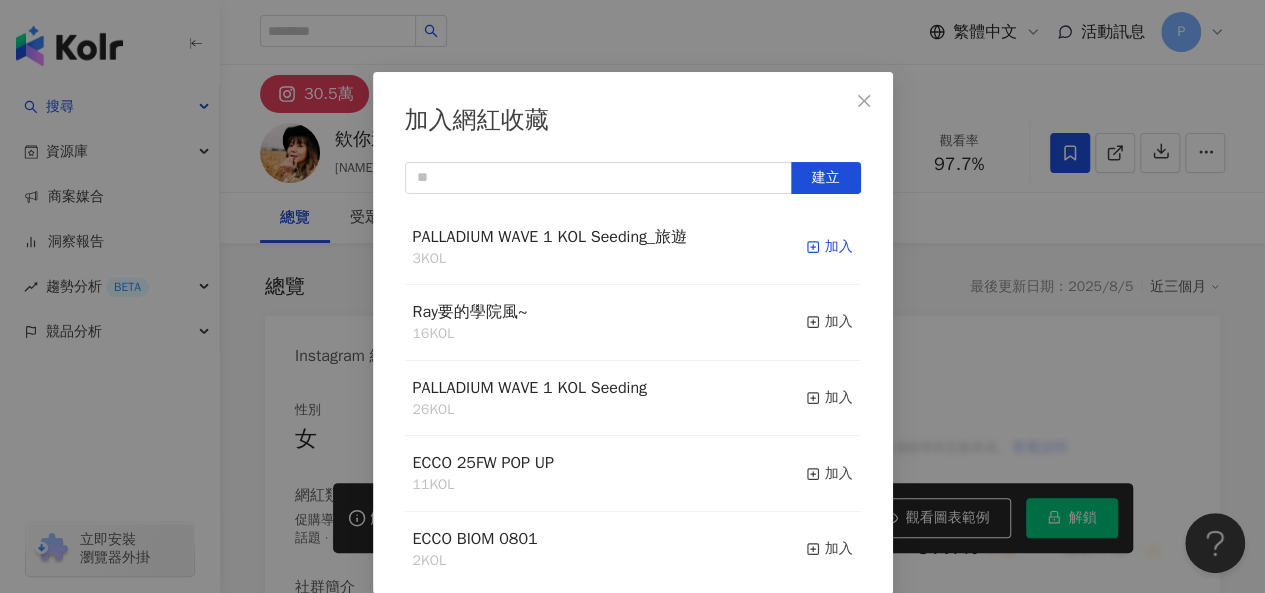 click 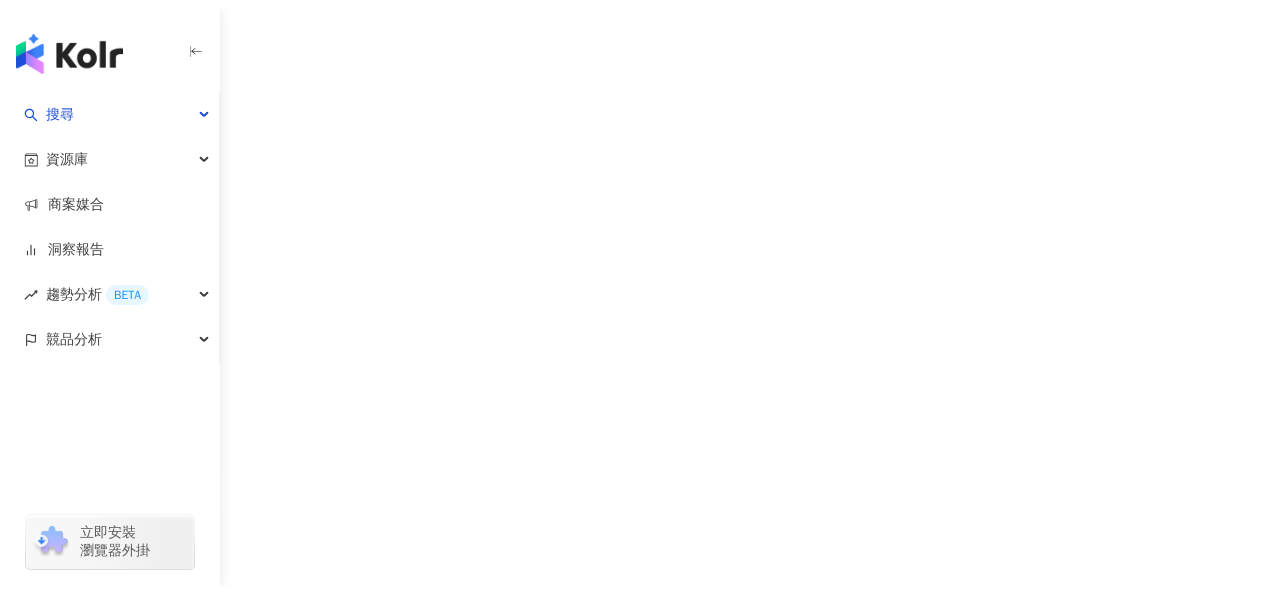 scroll, scrollTop: 0, scrollLeft: 0, axis: both 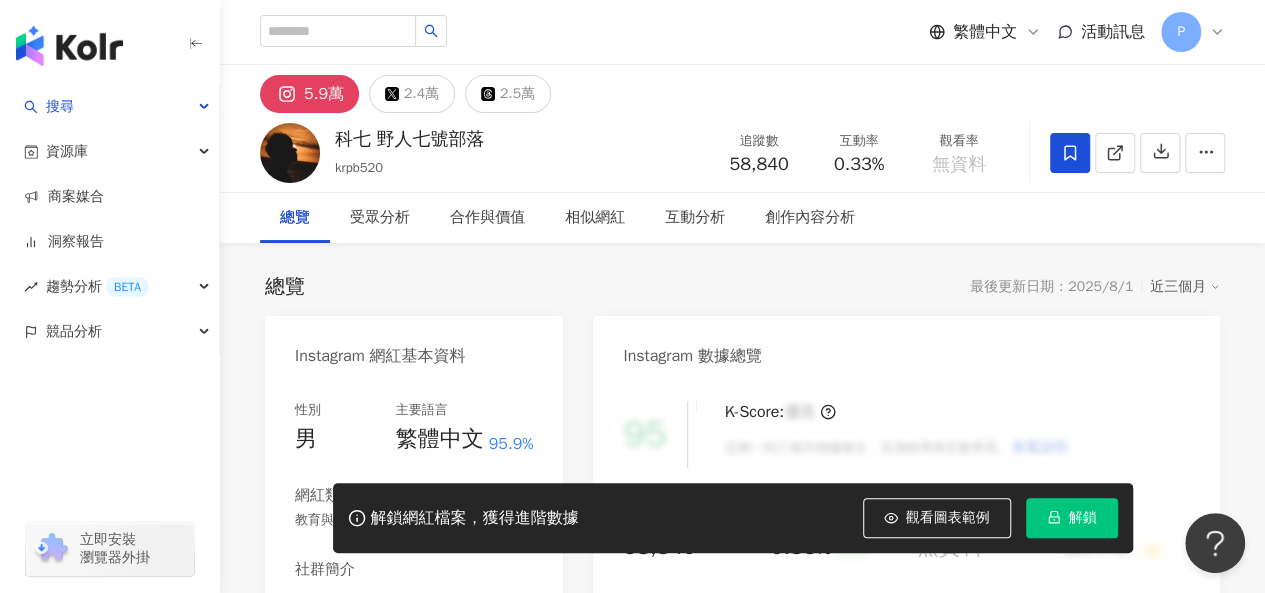 click 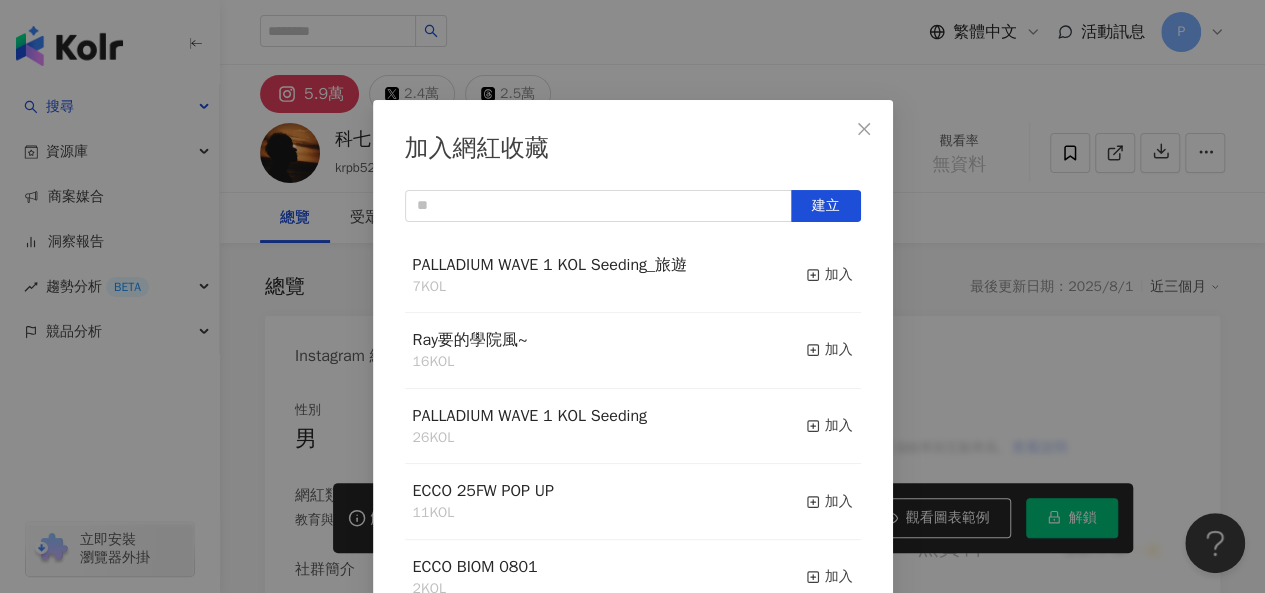 scroll, scrollTop: 28, scrollLeft: 0, axis: vertical 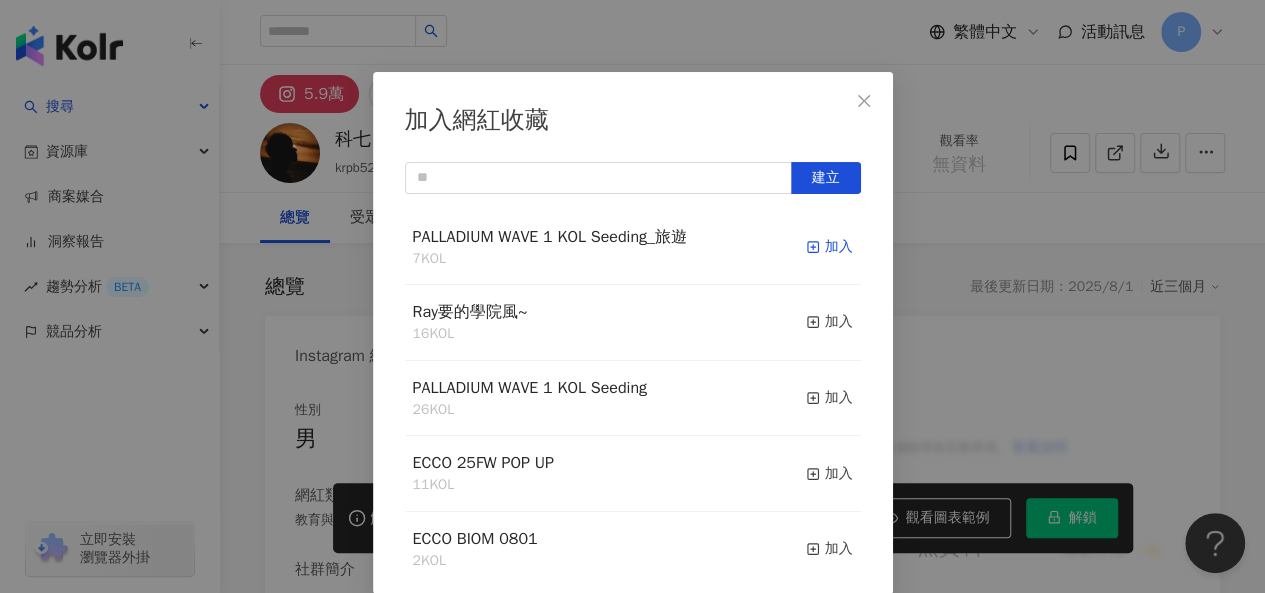 click on "加入" at bounding box center [829, 247] 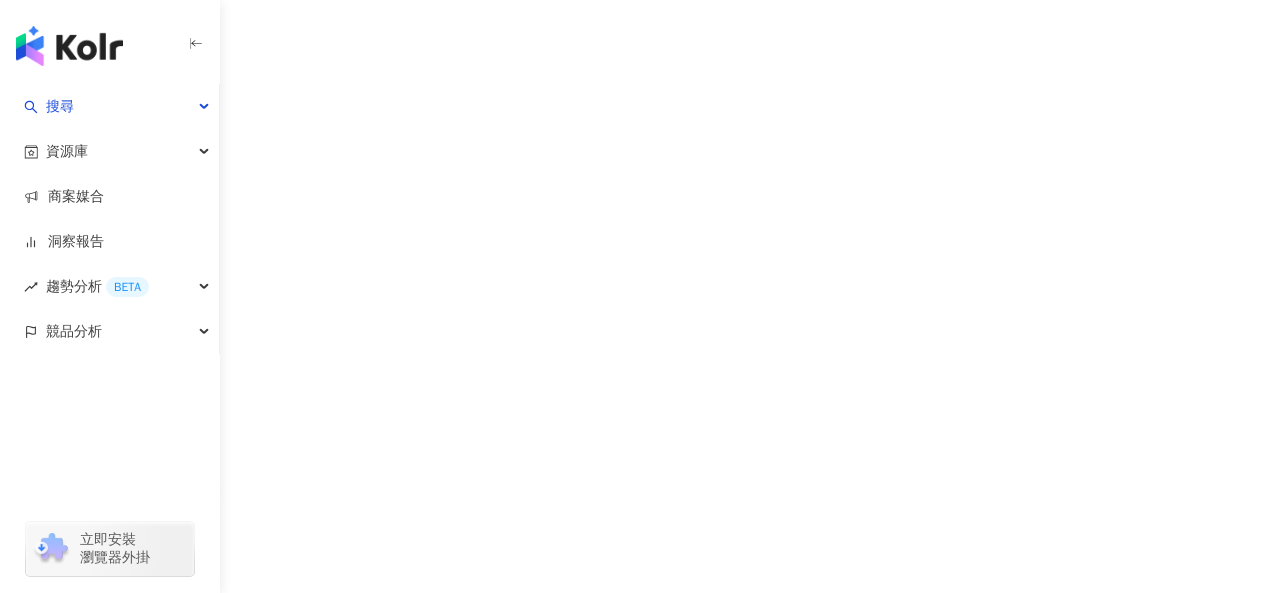 scroll, scrollTop: 0, scrollLeft: 0, axis: both 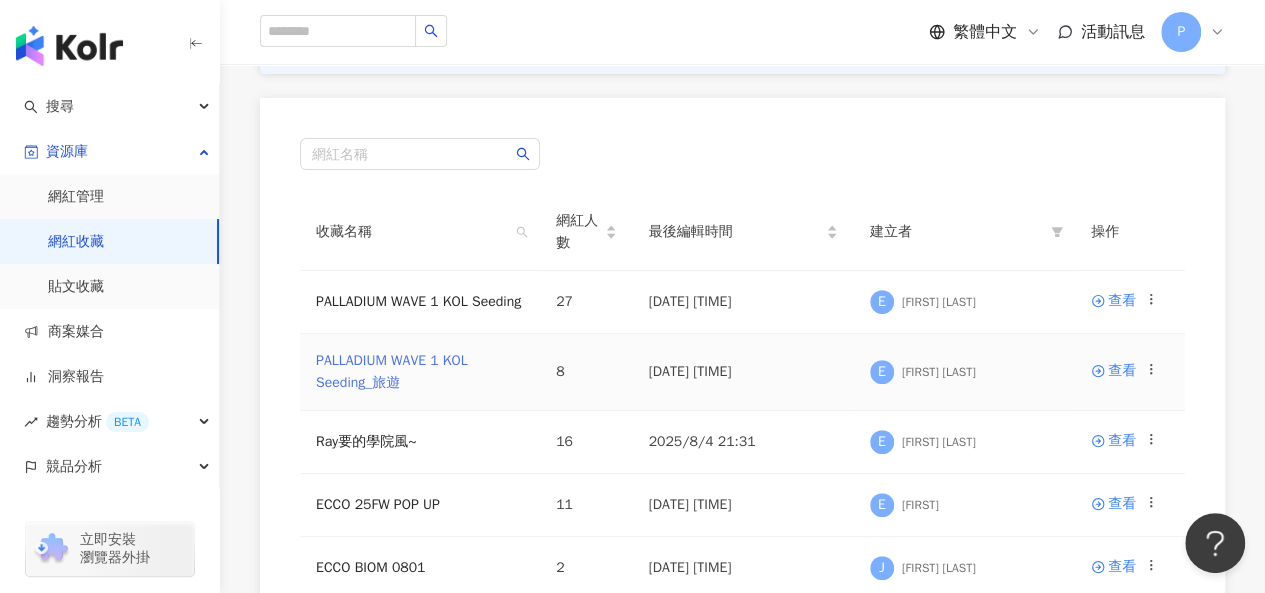 click on "PALLADIUM WAVE 1 KOL Seeding_旅遊" at bounding box center [392, 371] 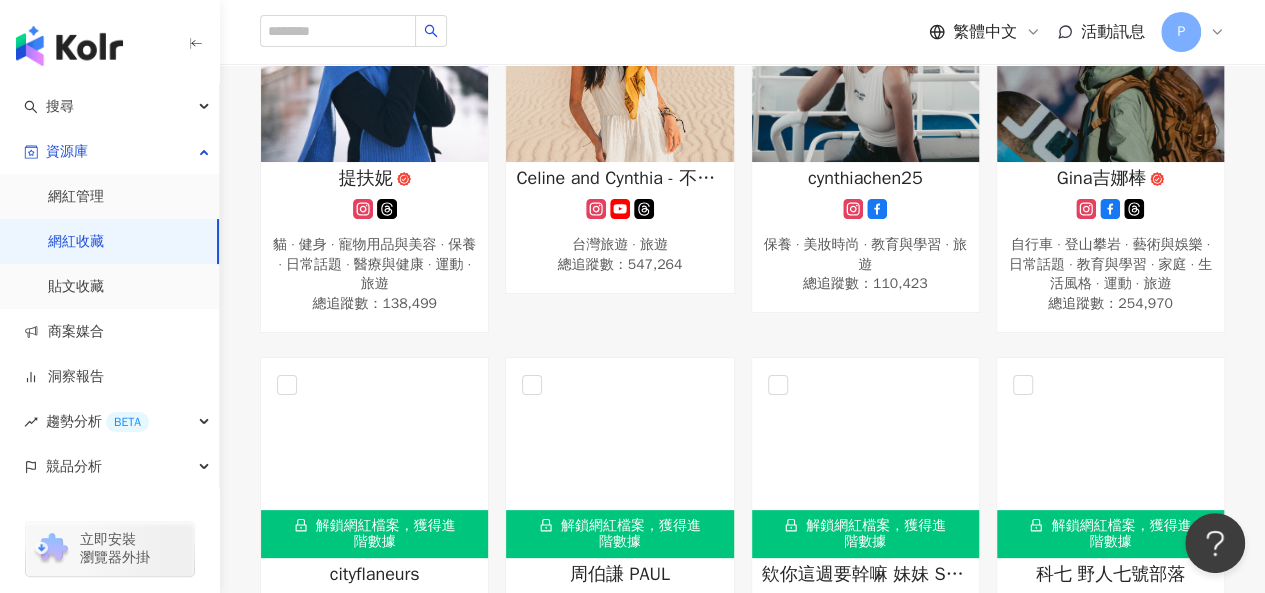 scroll, scrollTop: 200, scrollLeft: 0, axis: vertical 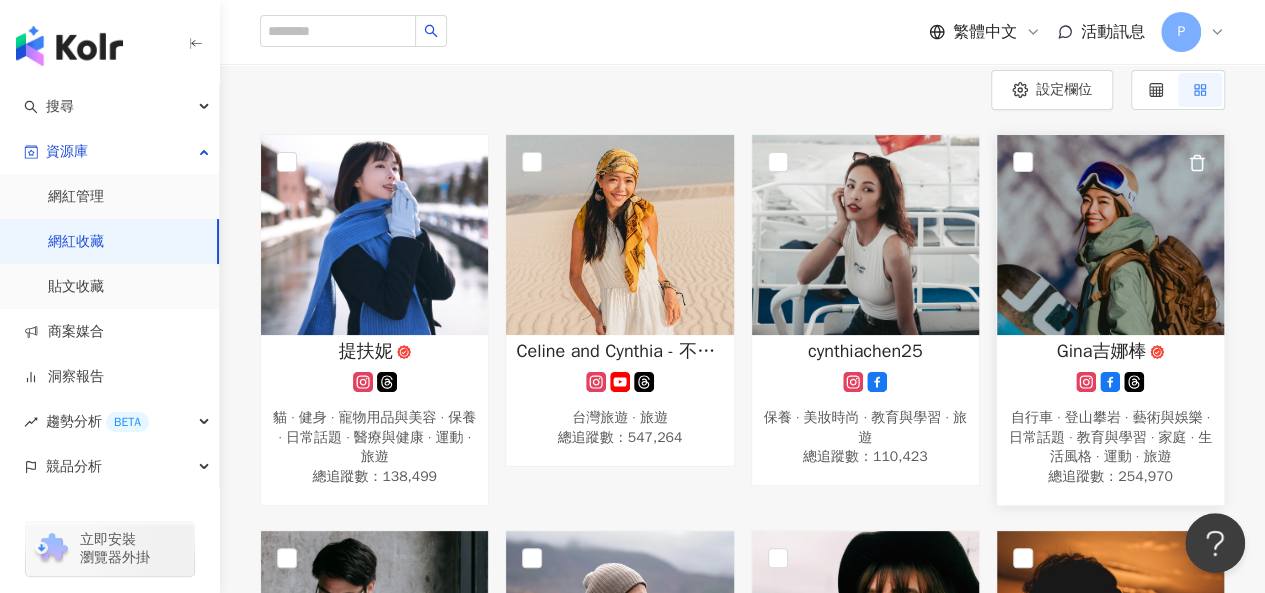 click at bounding box center [1110, 235] 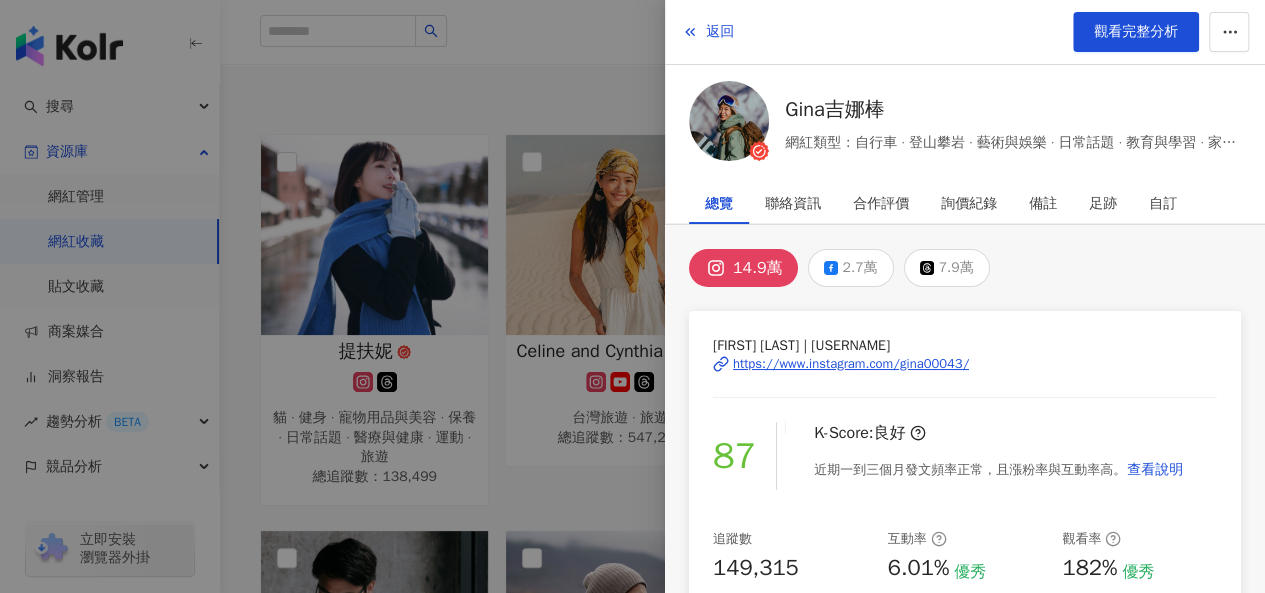click on "https://www.instagram.com/gina00043/" at bounding box center (851, 364) 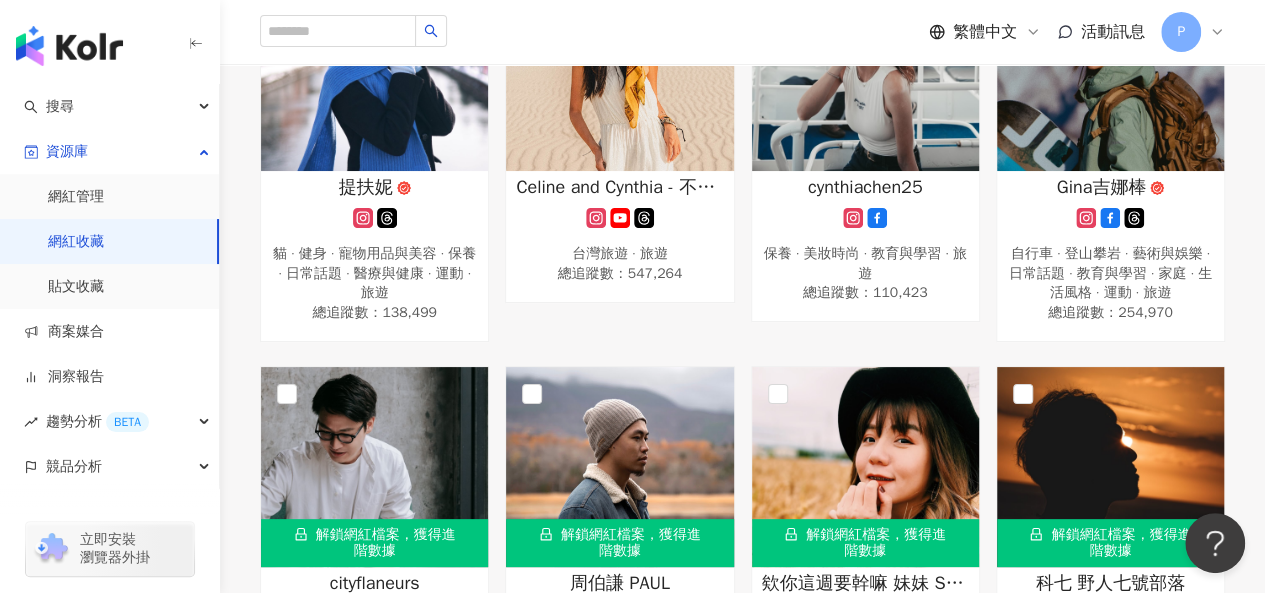 scroll, scrollTop: 500, scrollLeft: 0, axis: vertical 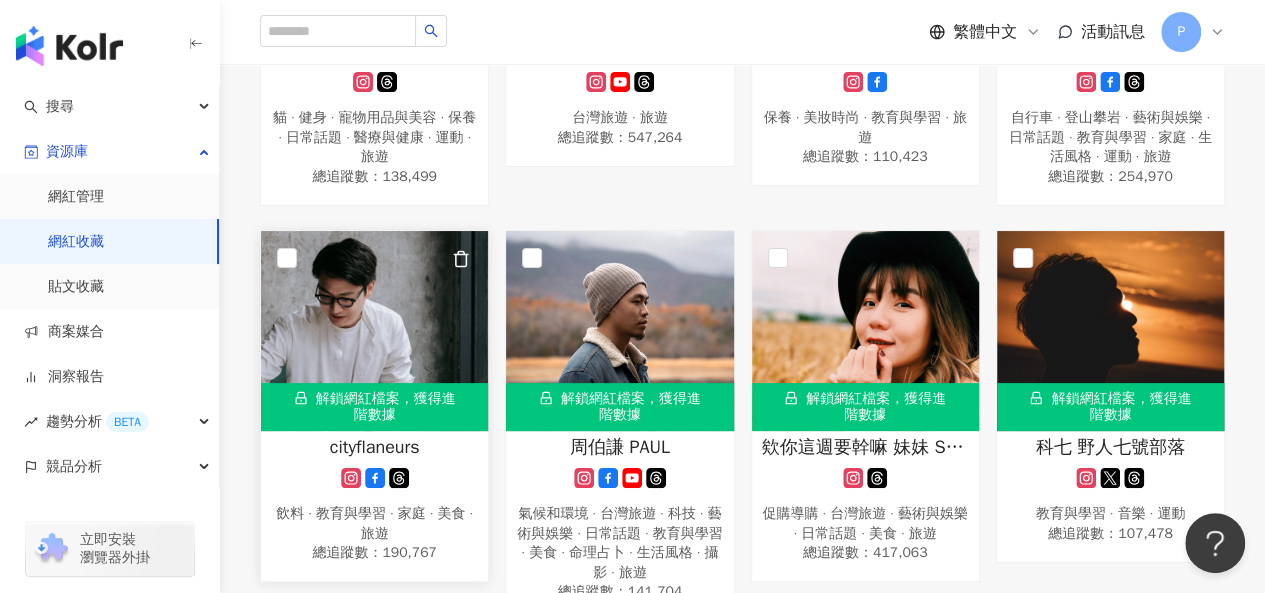 click at bounding box center [374, 331] 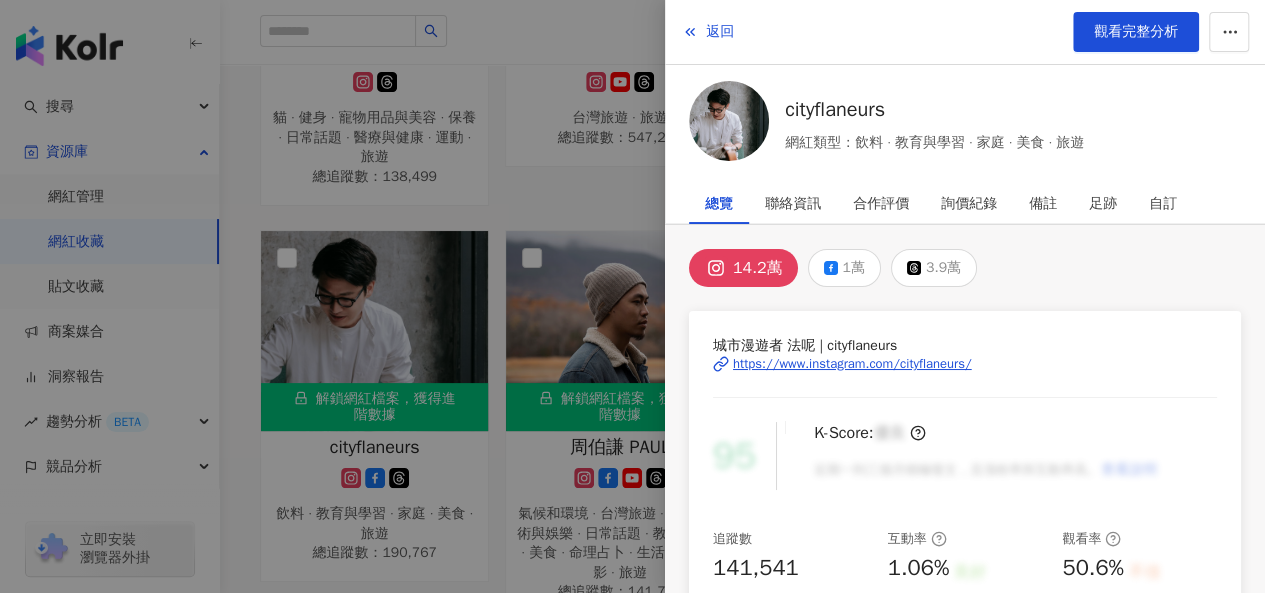 click on "https://www.instagram.com/cityflaneurs/" at bounding box center [852, 364] 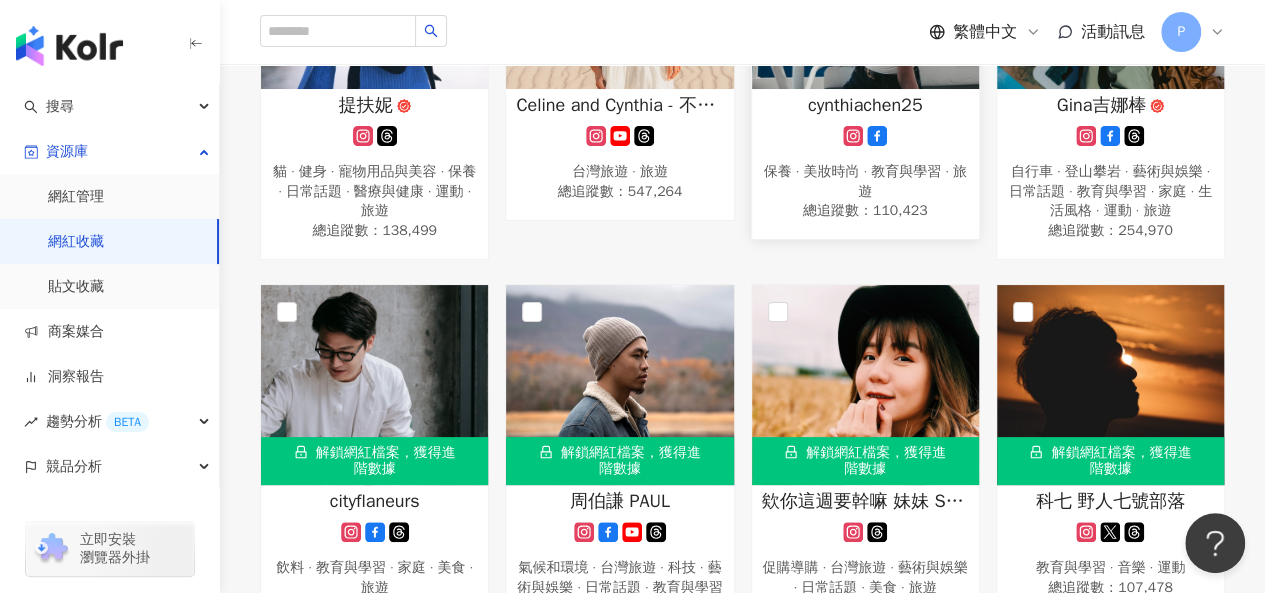 scroll, scrollTop: 440, scrollLeft: 0, axis: vertical 